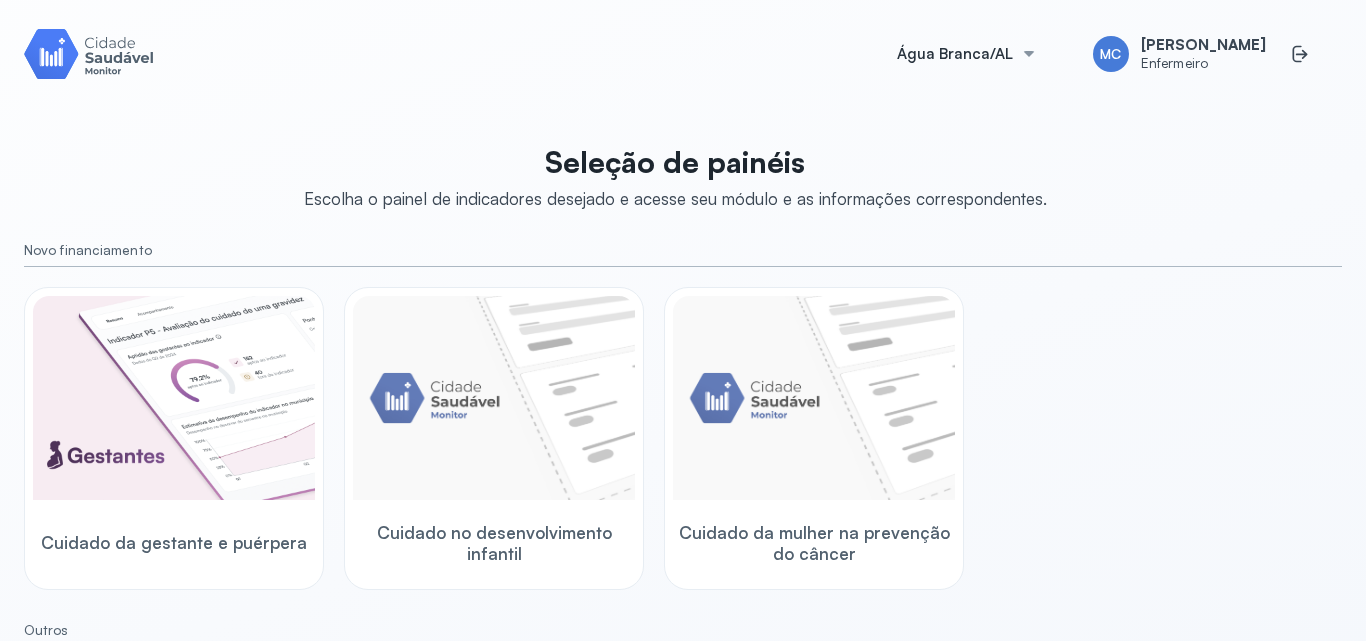 scroll, scrollTop: 0, scrollLeft: 0, axis: both 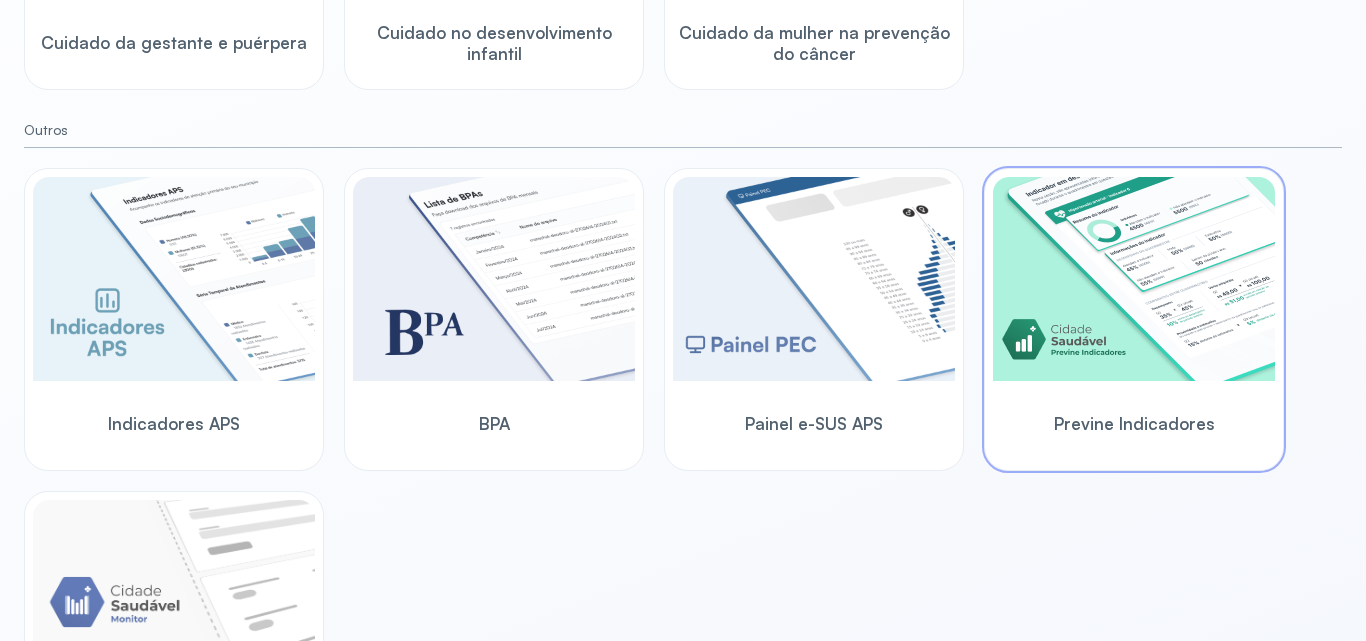 click at bounding box center (1134, 279) 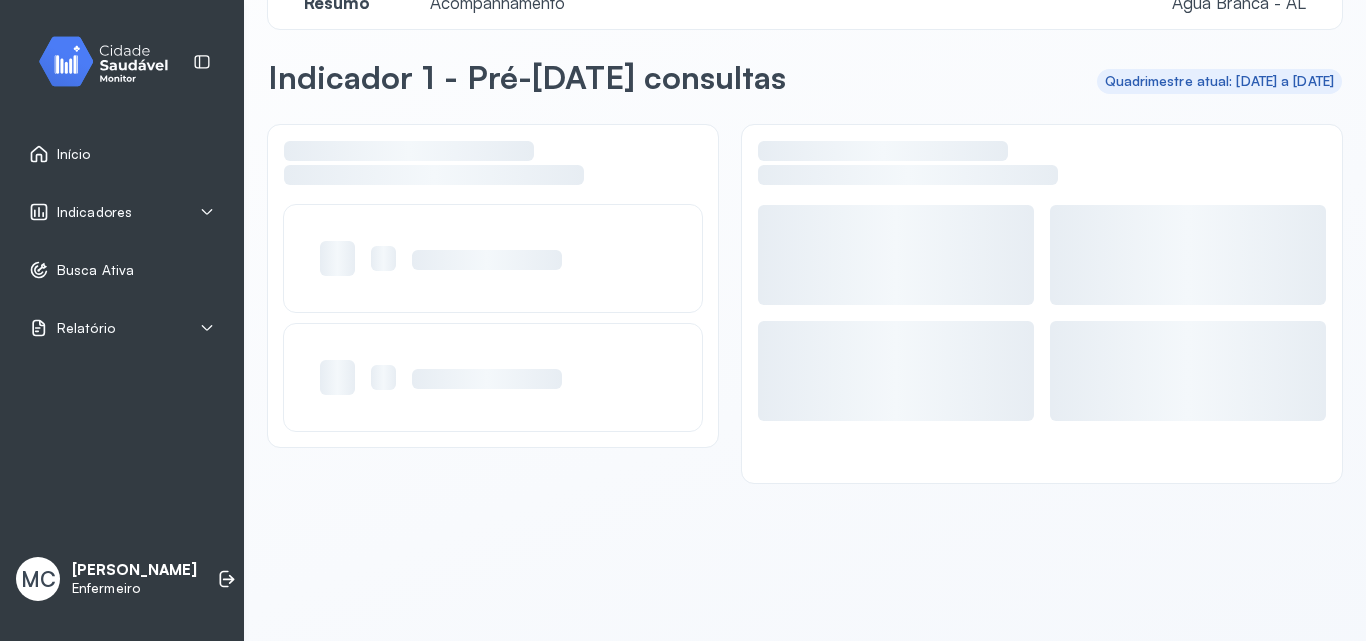 scroll, scrollTop: 48, scrollLeft: 0, axis: vertical 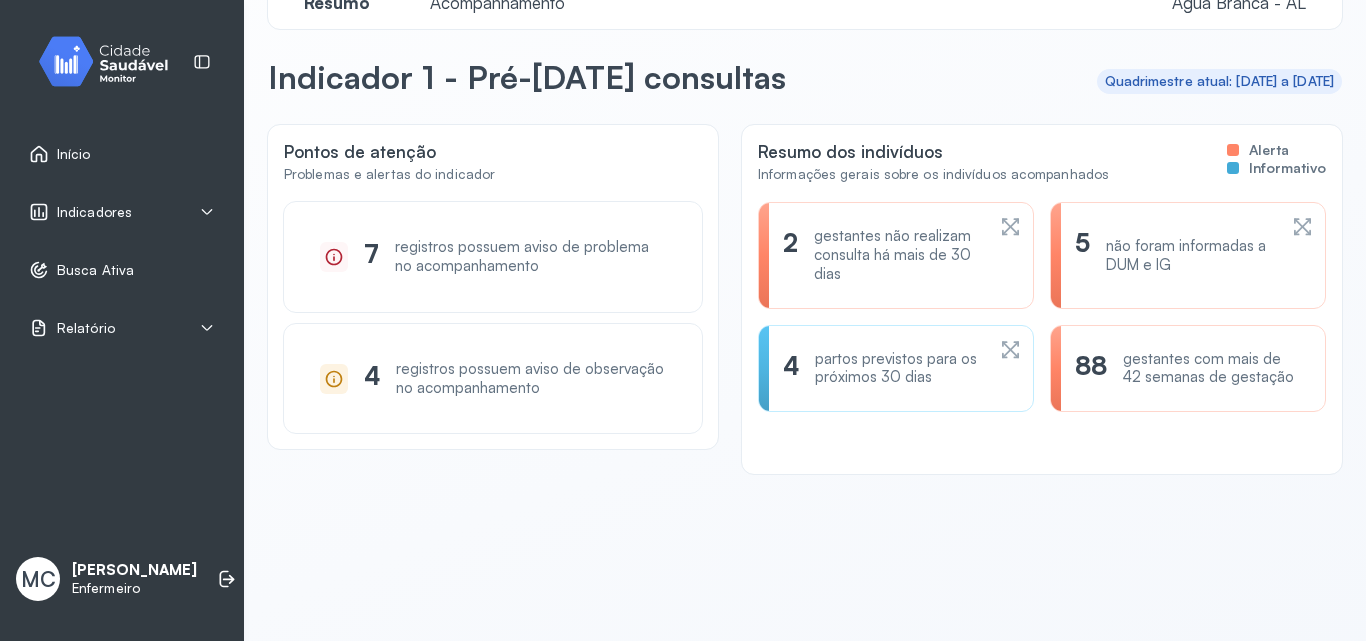 click on "gestantes não realizam consulta há mais de 30 dias" at bounding box center (899, 255) 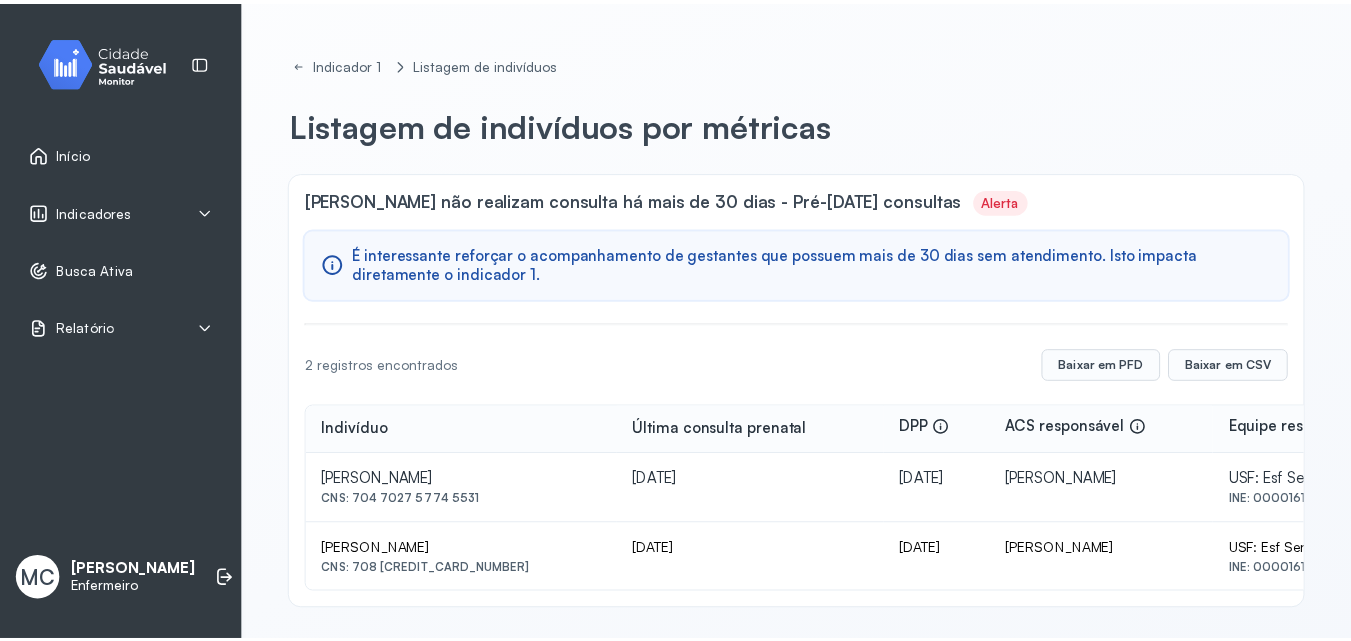 scroll, scrollTop: 4, scrollLeft: 0, axis: vertical 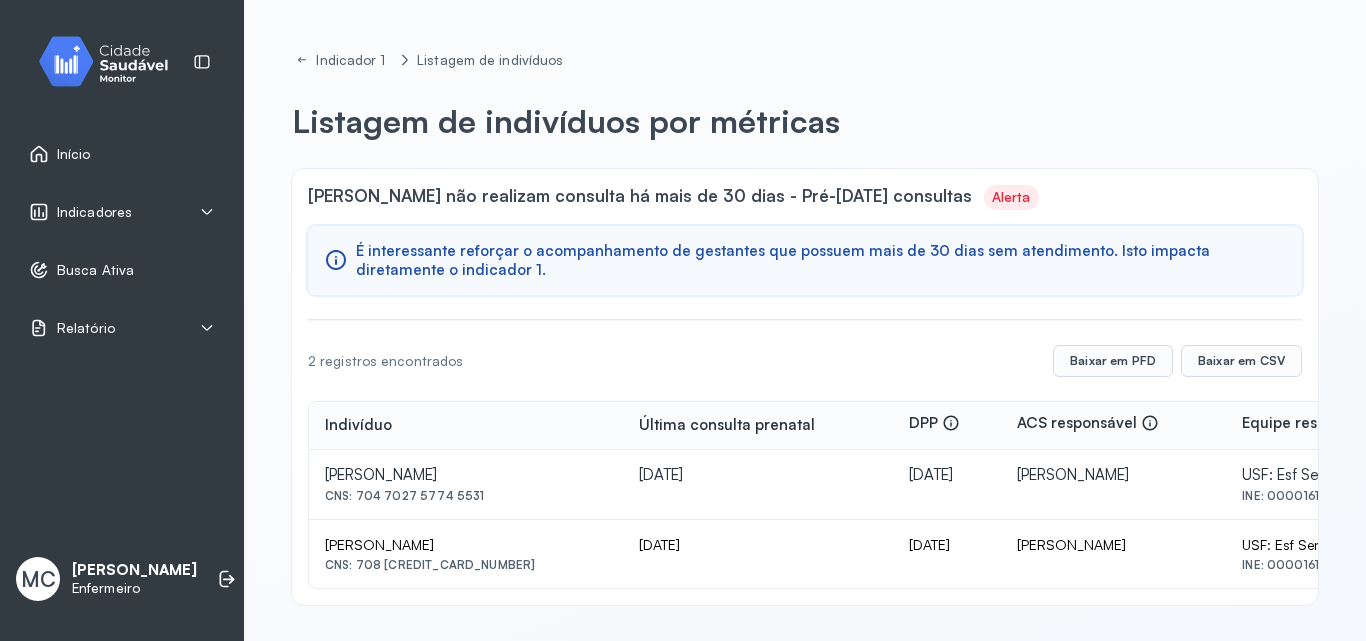 click on "Indicador 1 Listagem de indivíduos Listagem de indivíduos por métricas Gestantes não realizam consulta há mais de 30 dias - Pré-[DATE] consultas Alerta É interessante reforçar o acompanhamento de gestantes que possuem mais de 30 dias sem atendimento. Isto impacta diretamente o indicador 1. 2 registros encontrados  Baixar em [GEOGRAPHIC_DATA] em CSV Indivíduo Última consulta prenatal DPP  ACS responsável  Equipe responsável  [PERSON_NAME]  CNS: 704 7027 5774 5531 [DATE] [DATE] [PERSON_NAME]  USF: Esf Serra Do Cavalo  INE: 0000161594 Vitória Da Silva Malaquias  CNS: 708 5063 9270 8877 [DATE] [DATE] Edinaldo Da Silva Vilela  USF: Esf Serra Do Cavalo  INE: 0000161594" 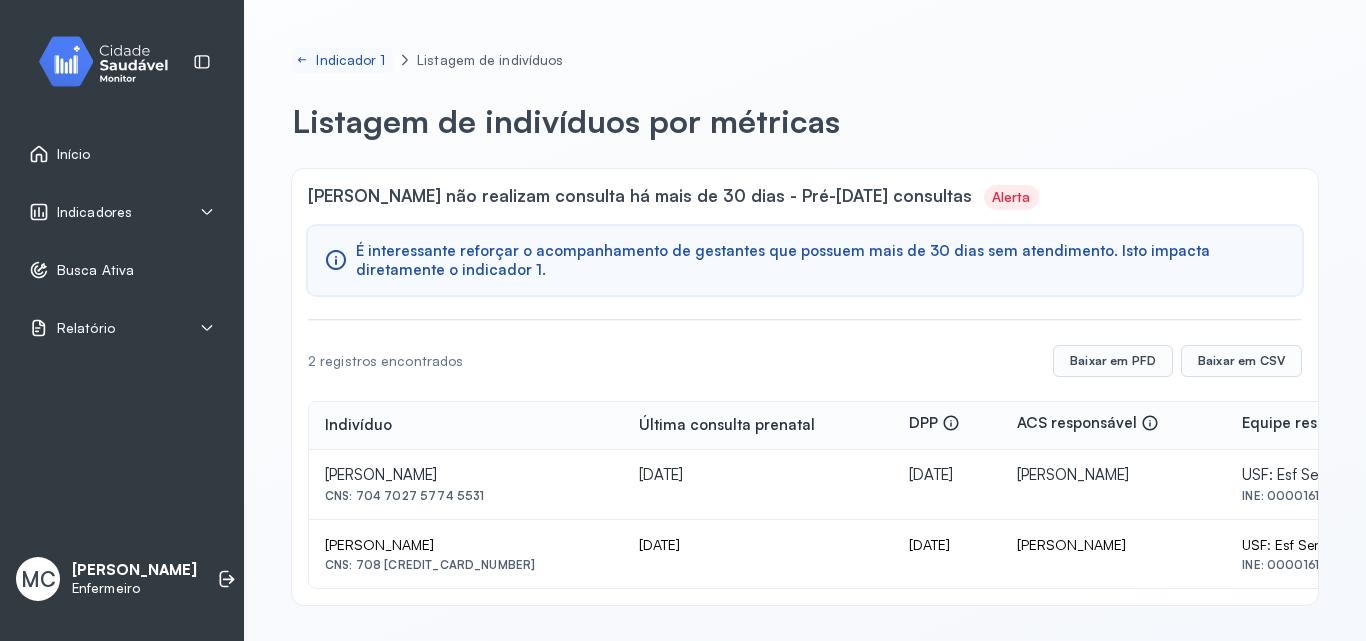 click 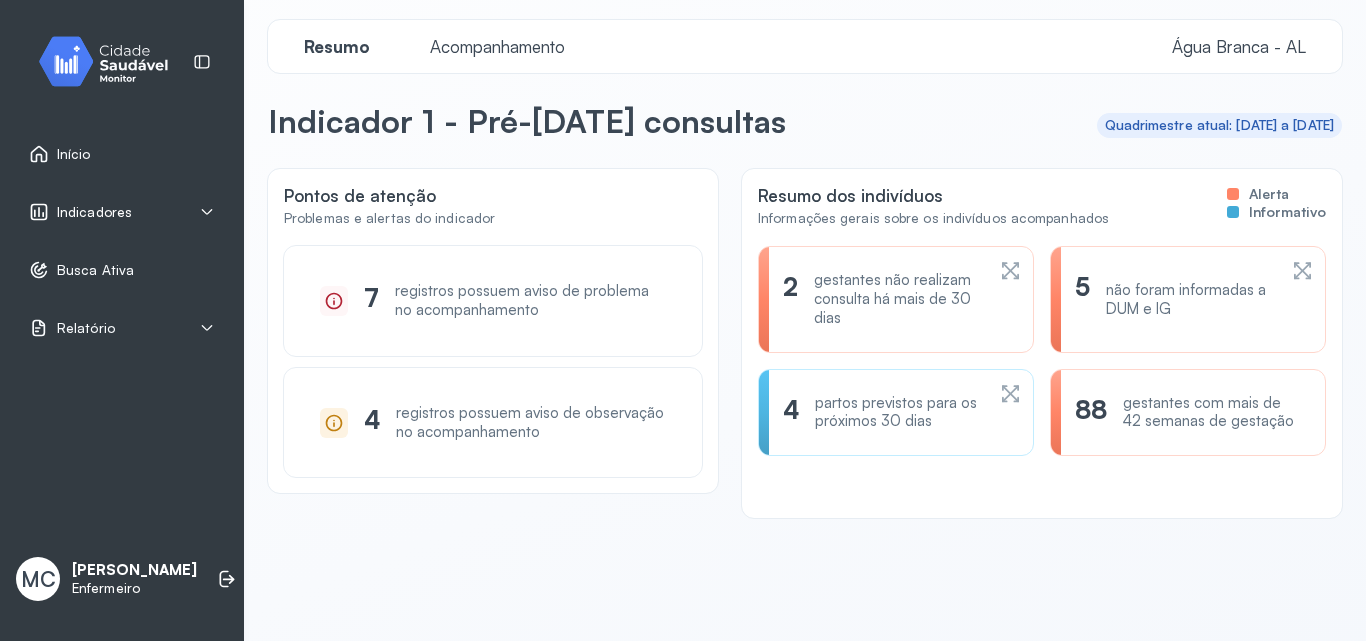 click on "Indicadores" at bounding box center [122, 212] 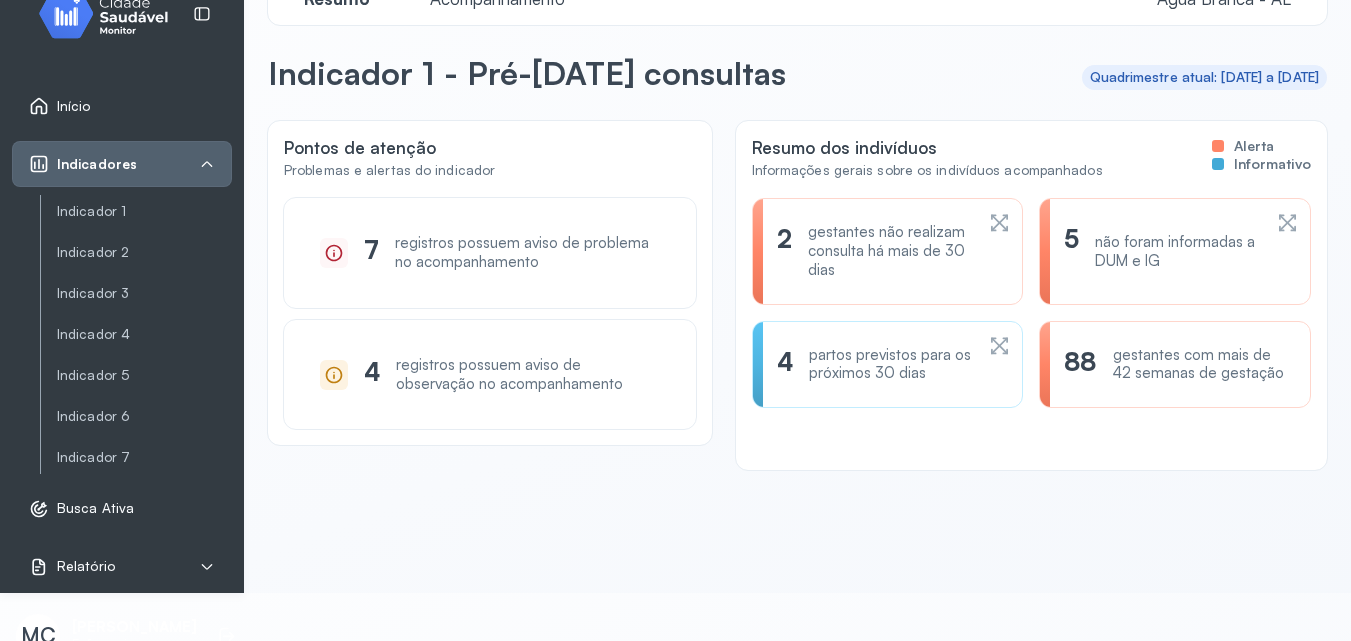 scroll, scrollTop: 73, scrollLeft: 0, axis: vertical 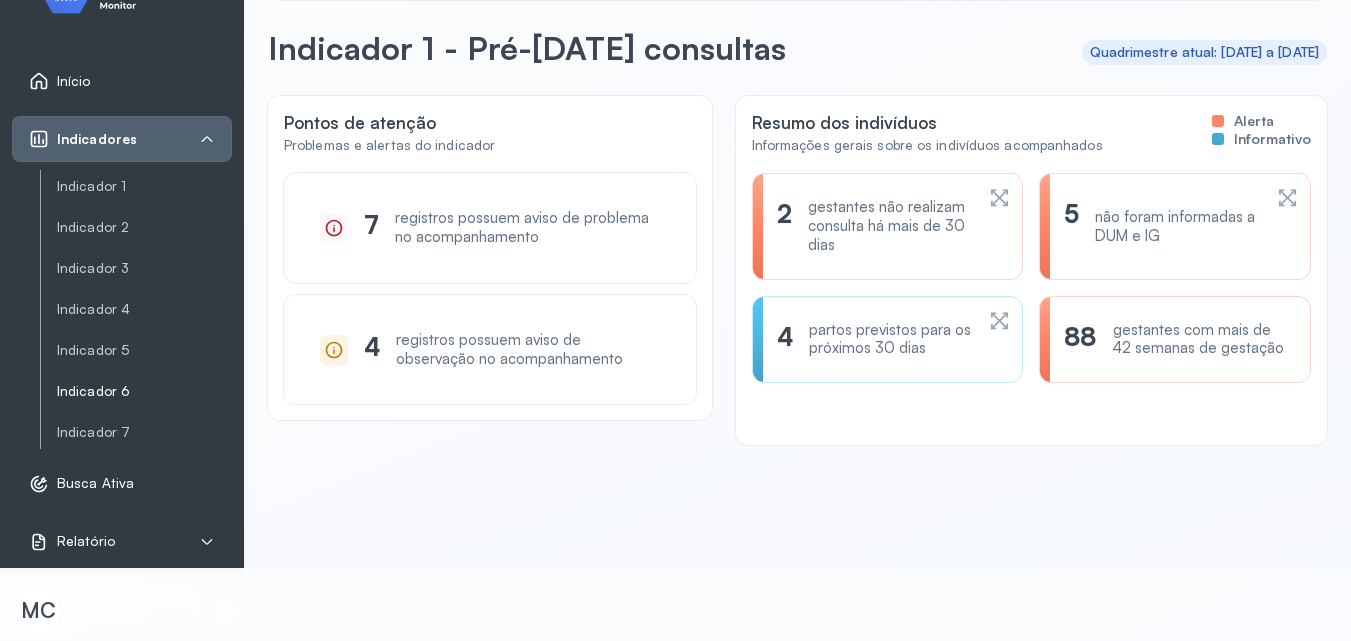 click on "Indicador 6" at bounding box center [144, 391] 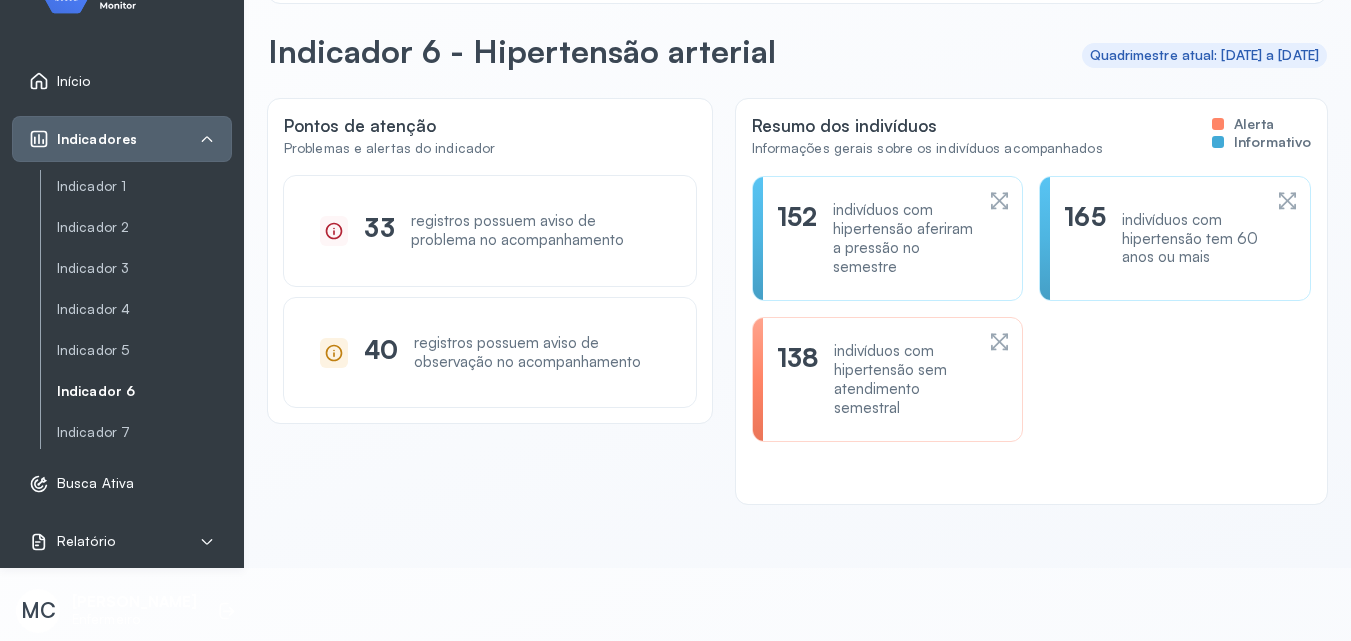 scroll, scrollTop: 0, scrollLeft: 0, axis: both 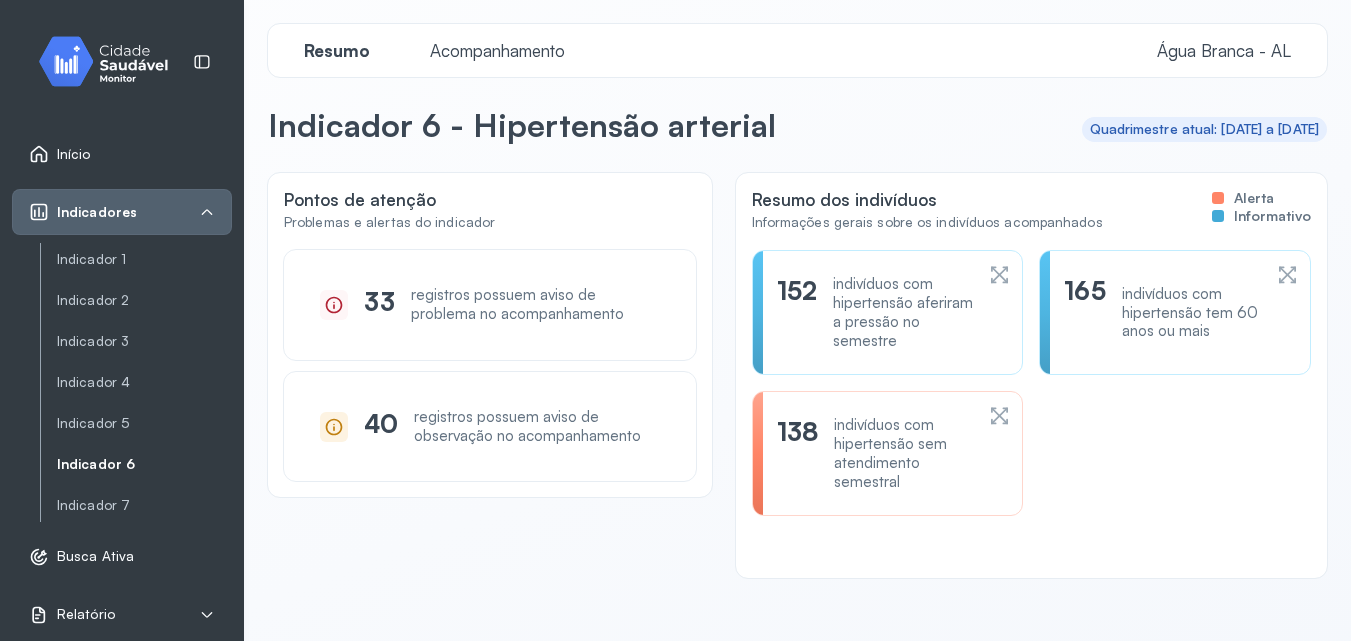 click on "Resumo Acompanhamento Água Branca - AL" 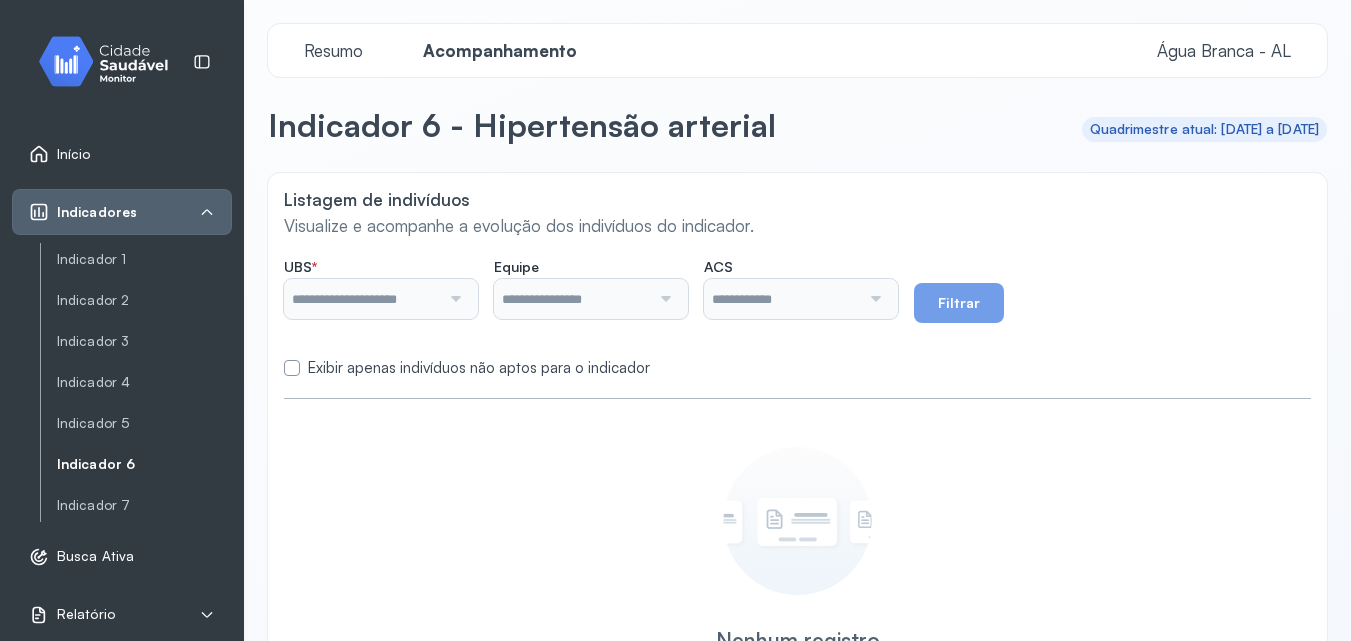 type on "**********" 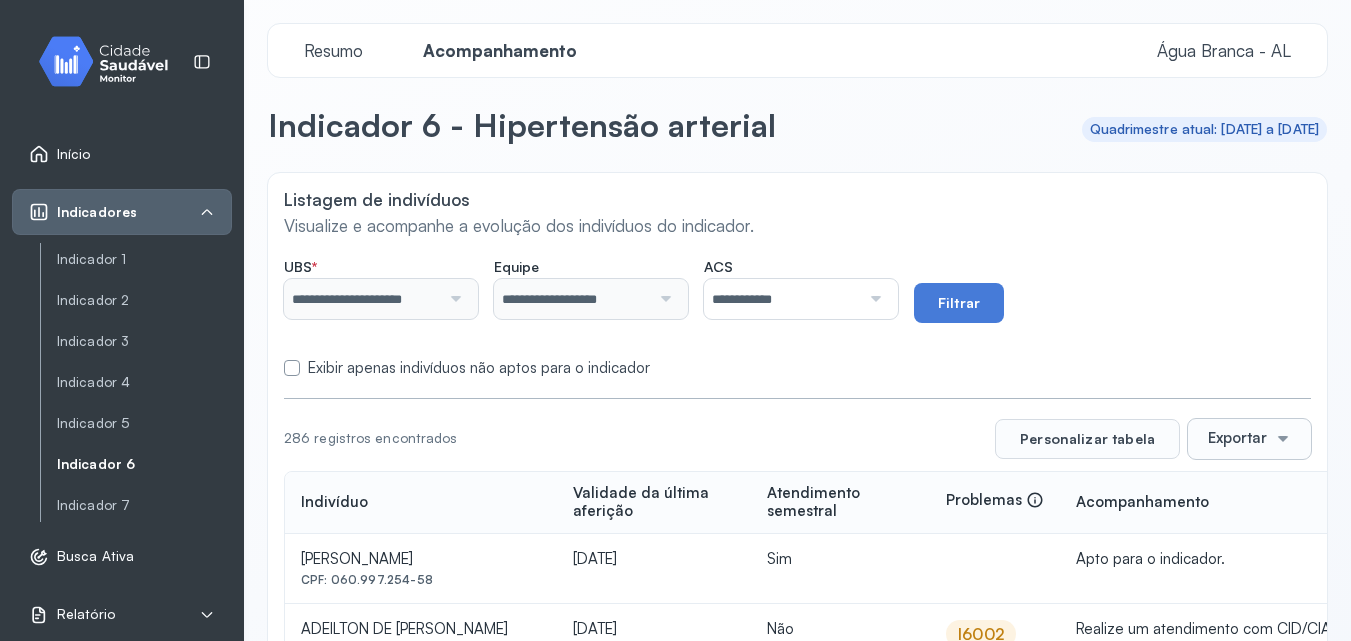 click on "**********" 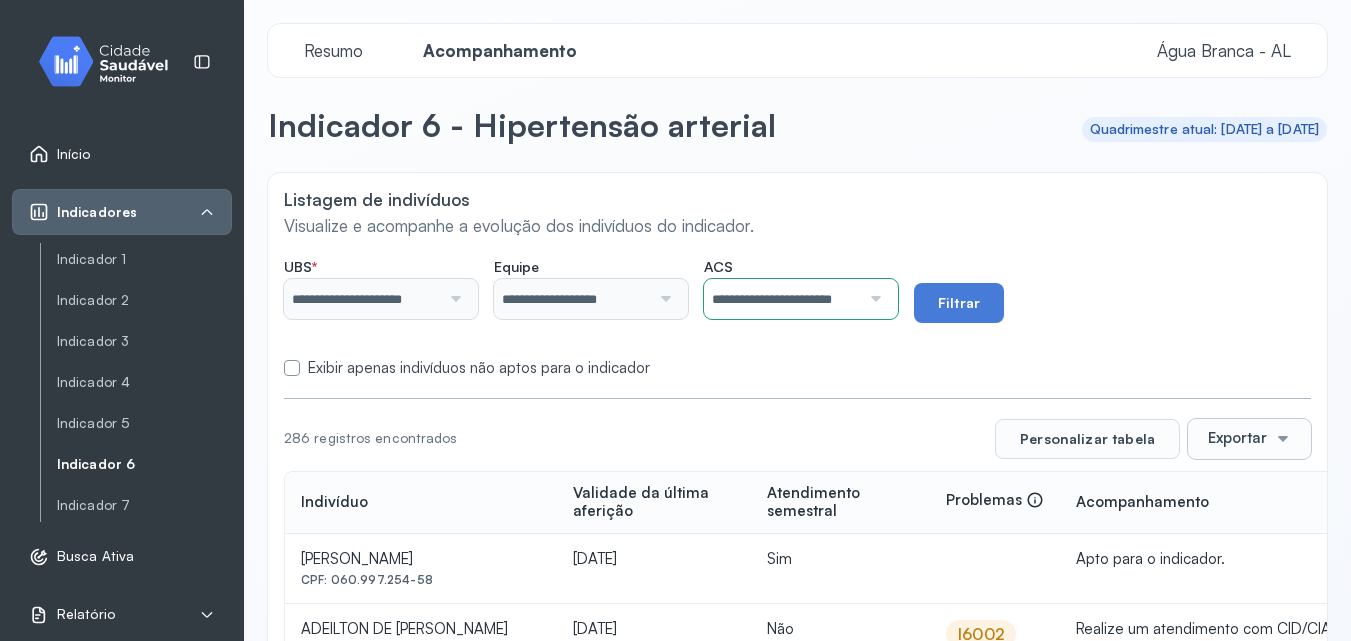 click on "**********" 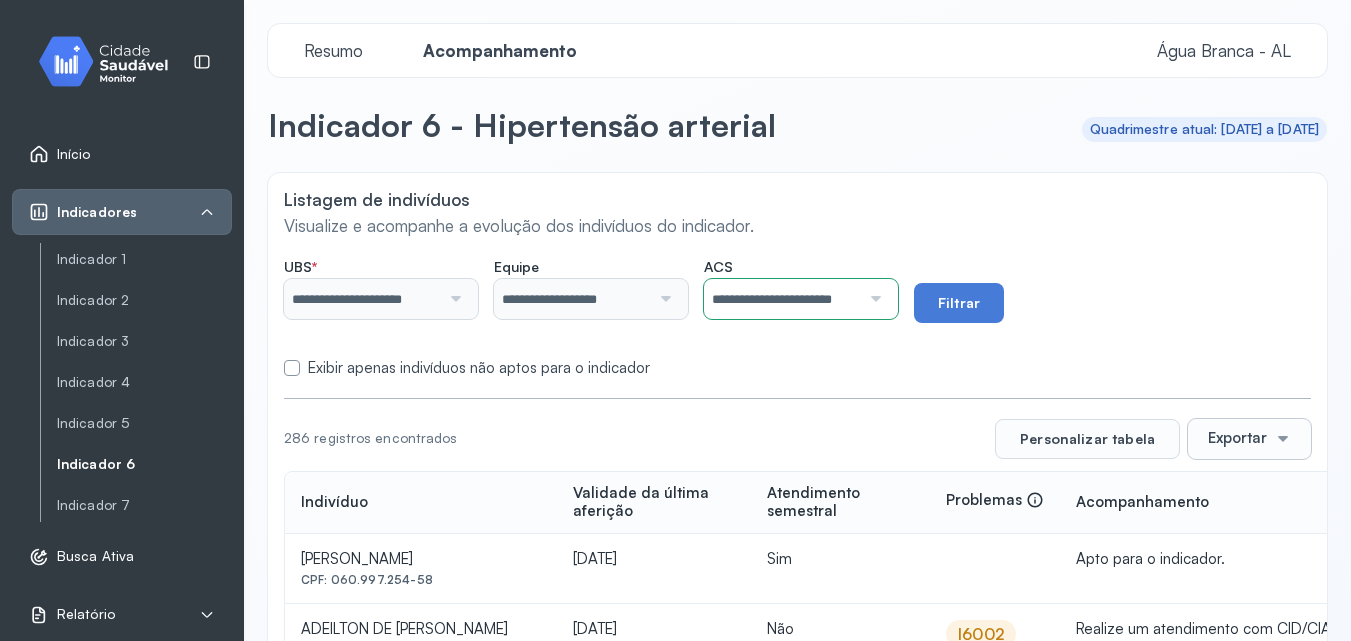 click on "Exibir apenas indivíduos não aptos para o indicador" at bounding box center (479, 368) 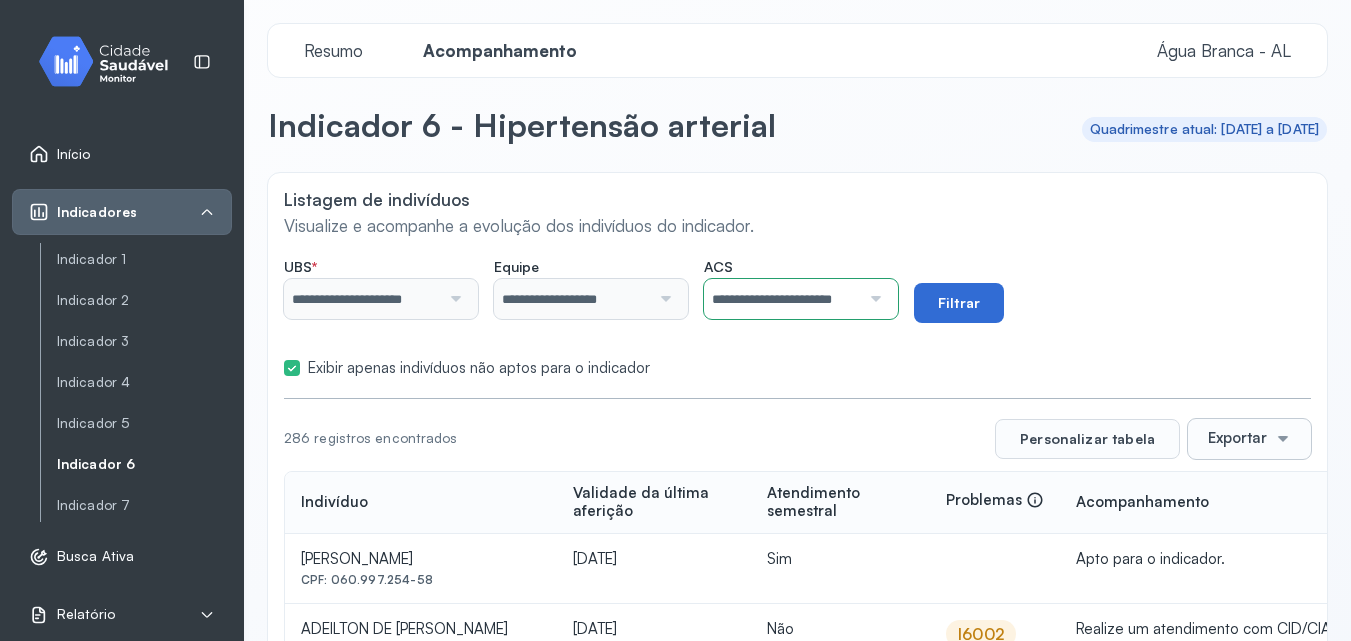 click on "Filtrar" at bounding box center [959, 303] 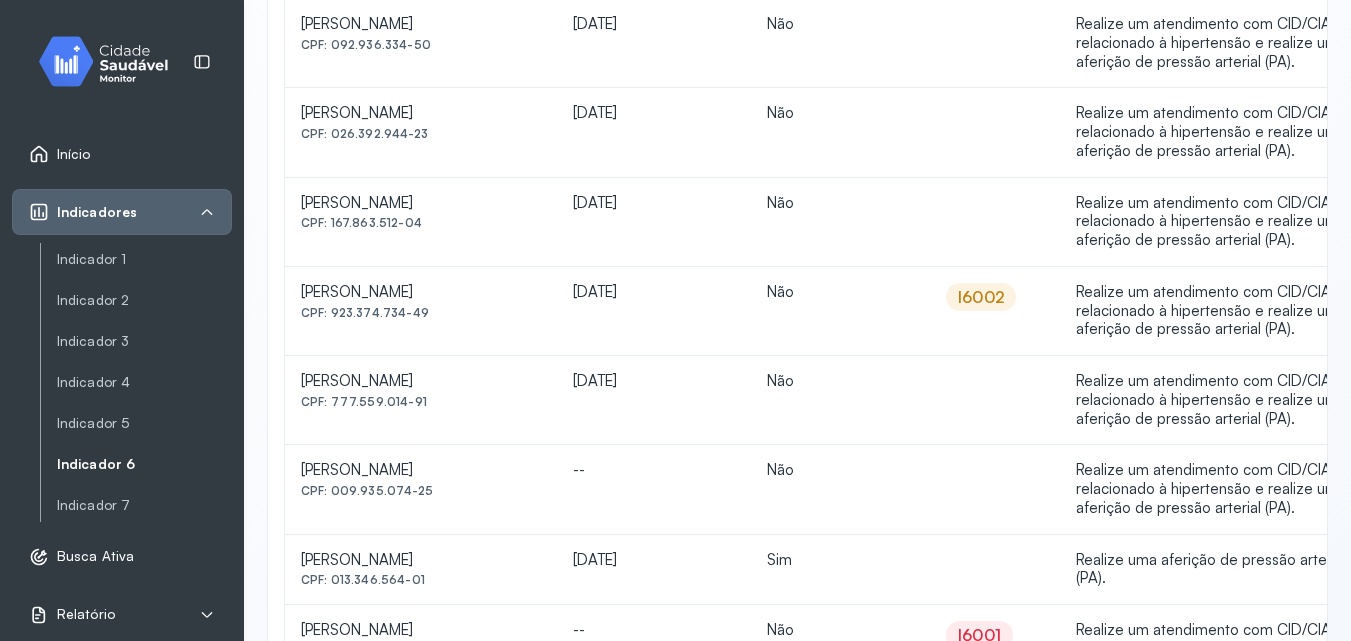 scroll, scrollTop: 1198, scrollLeft: 0, axis: vertical 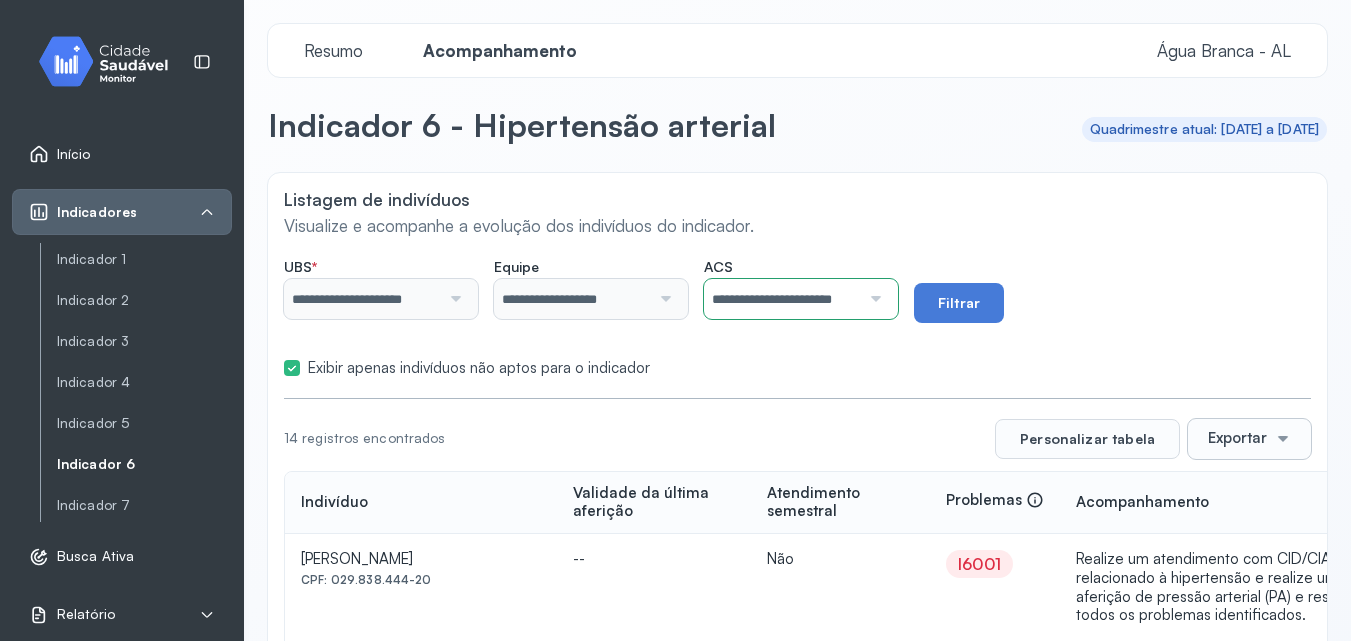 click on "Exportar" at bounding box center (1249, 439) 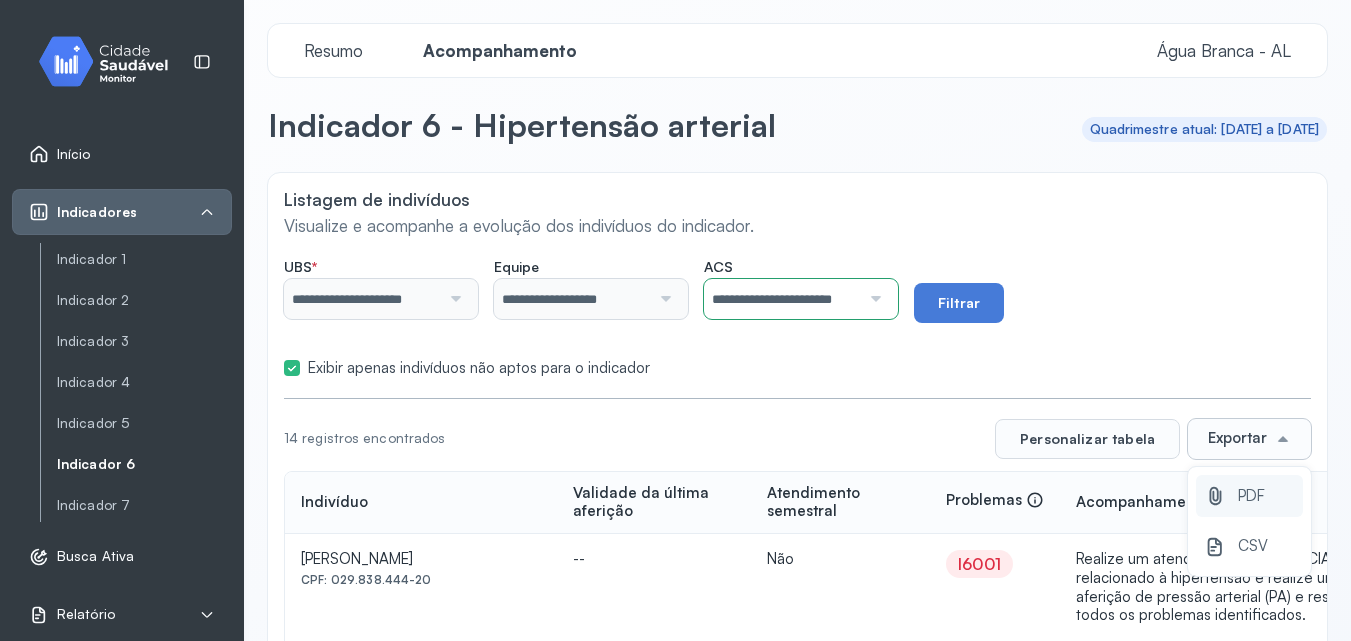 click on "PDF" at bounding box center (1251, 496) 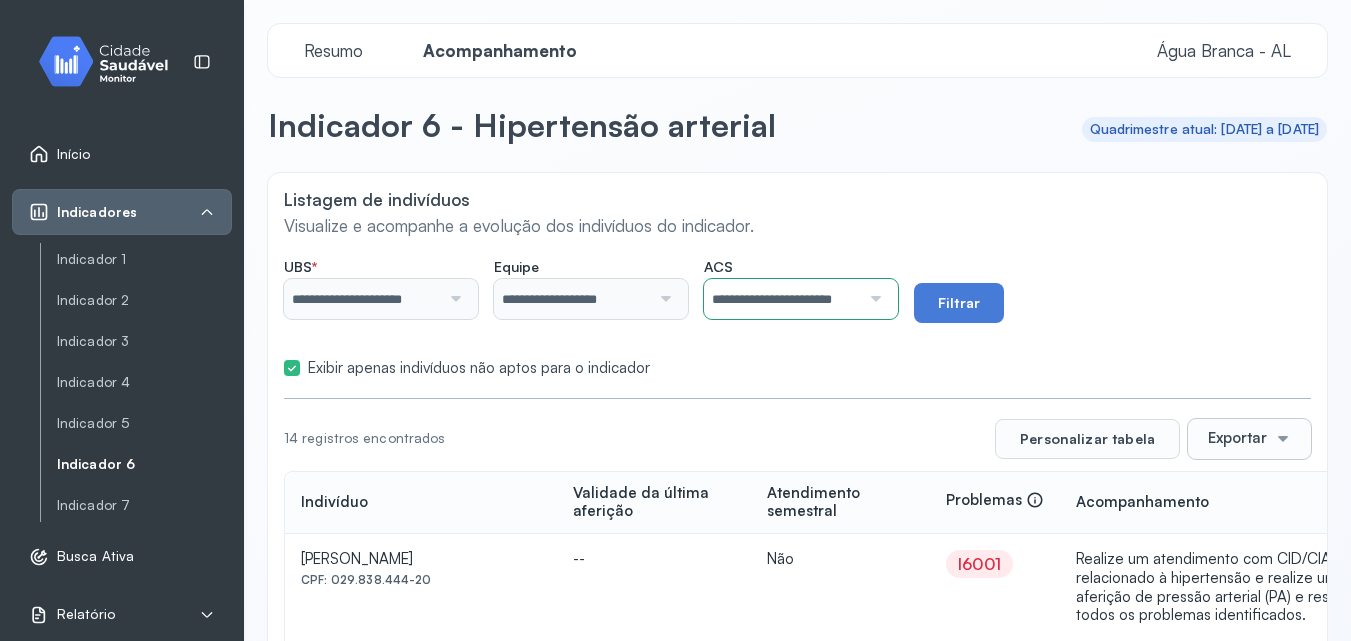 scroll, scrollTop: 200, scrollLeft: 0, axis: vertical 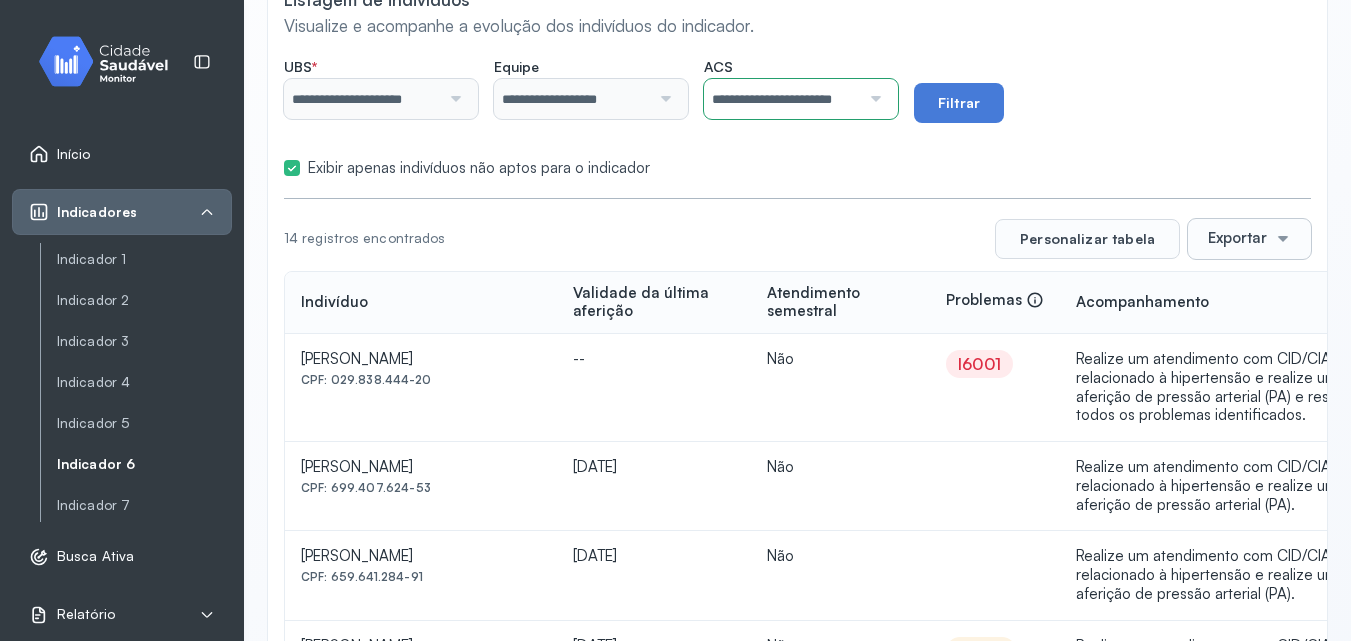 click on "**********" at bounding box center (782, 99) 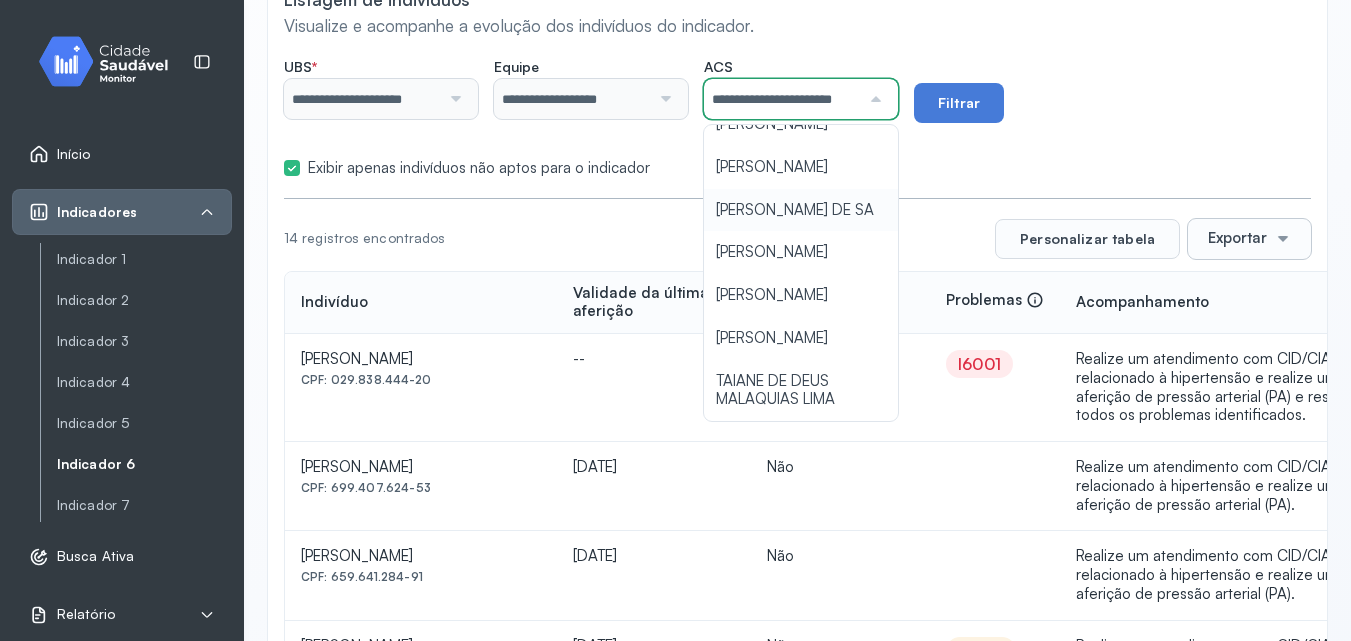 scroll, scrollTop: 177, scrollLeft: 0, axis: vertical 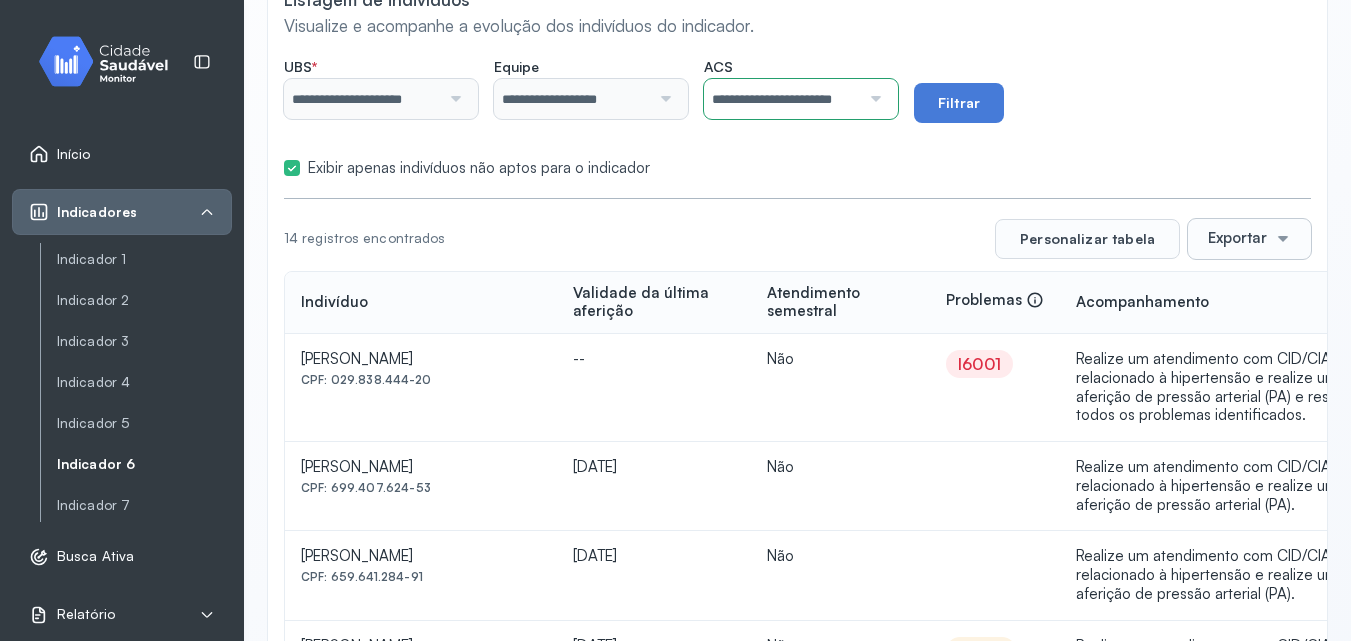 type on "**********" 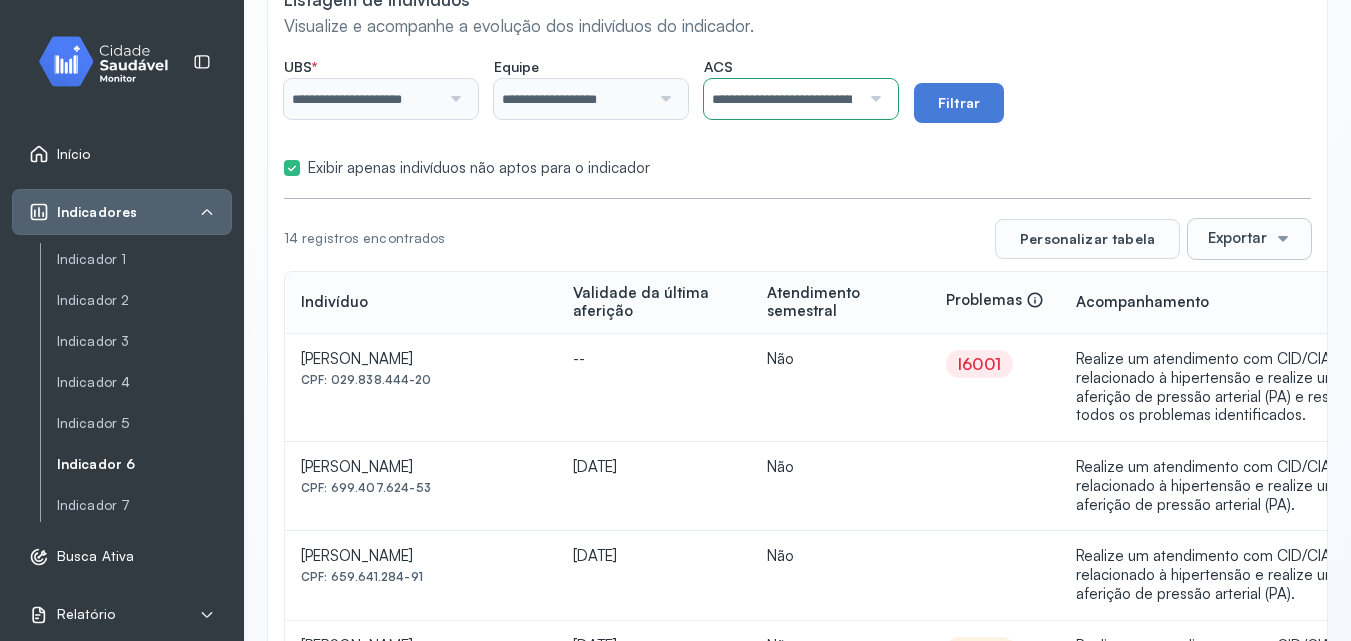 click on "**********" 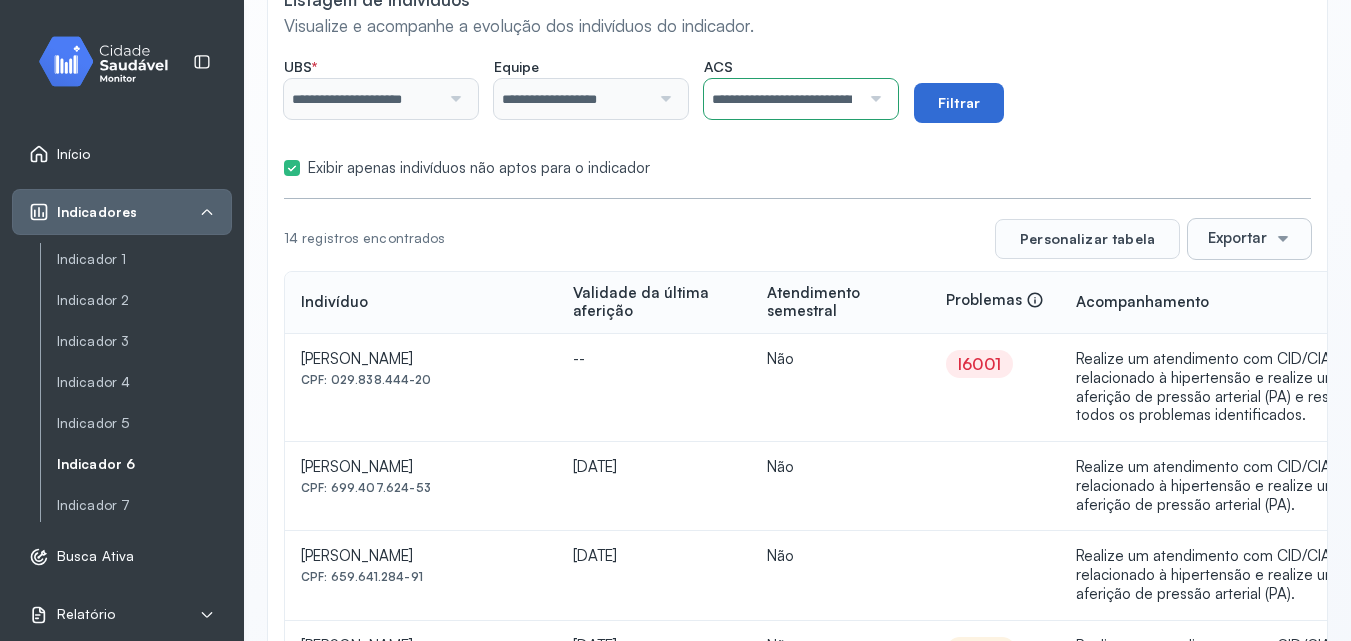 click on "Filtrar" at bounding box center (959, 103) 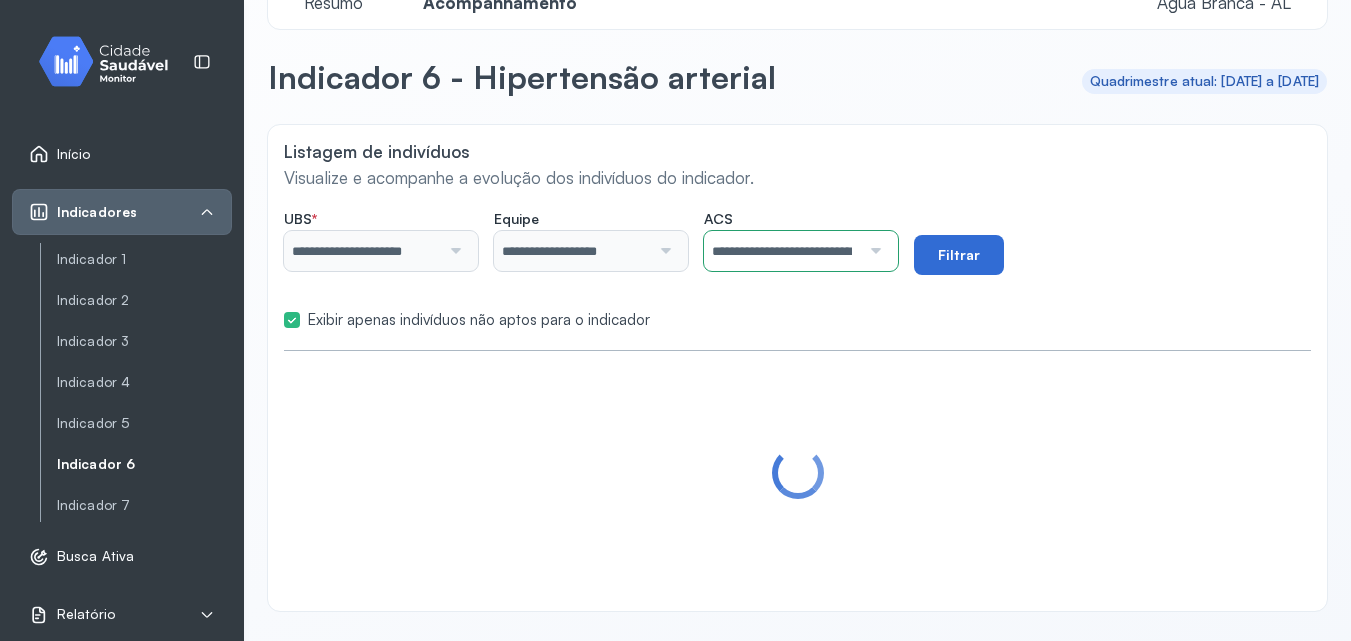 scroll, scrollTop: 48, scrollLeft: 0, axis: vertical 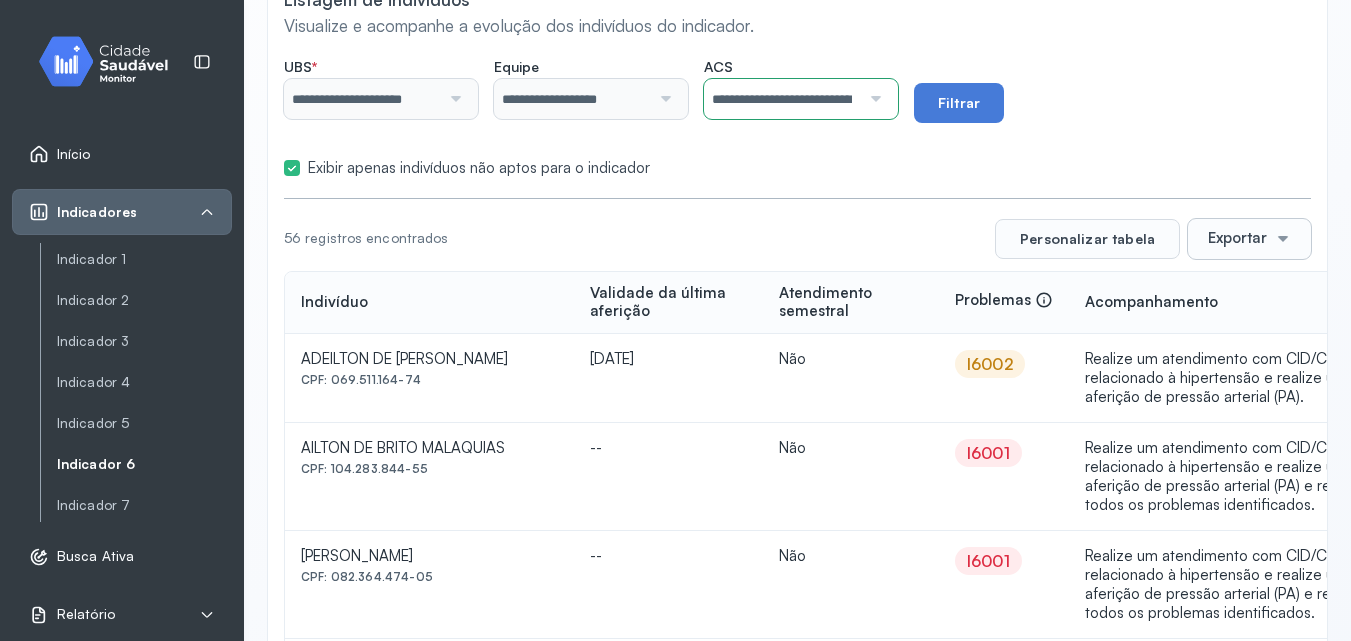 click on "Exportar" at bounding box center [1249, 239] 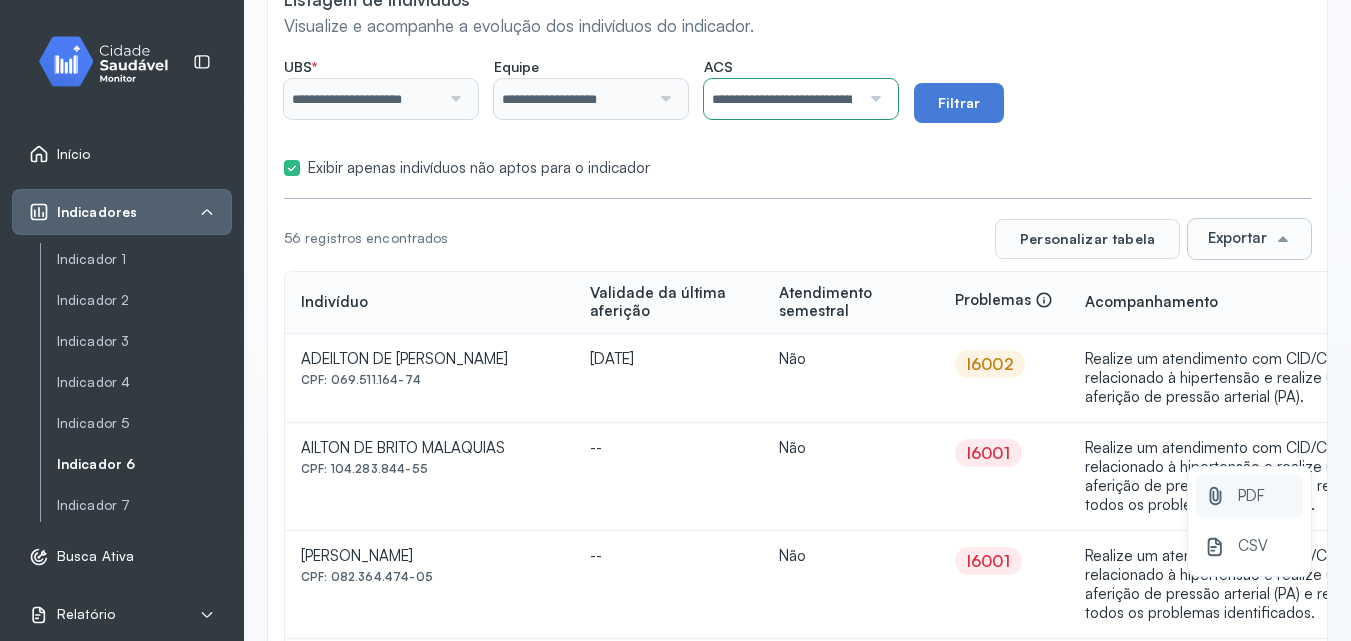 click on "PDF" at bounding box center (1251, 496) 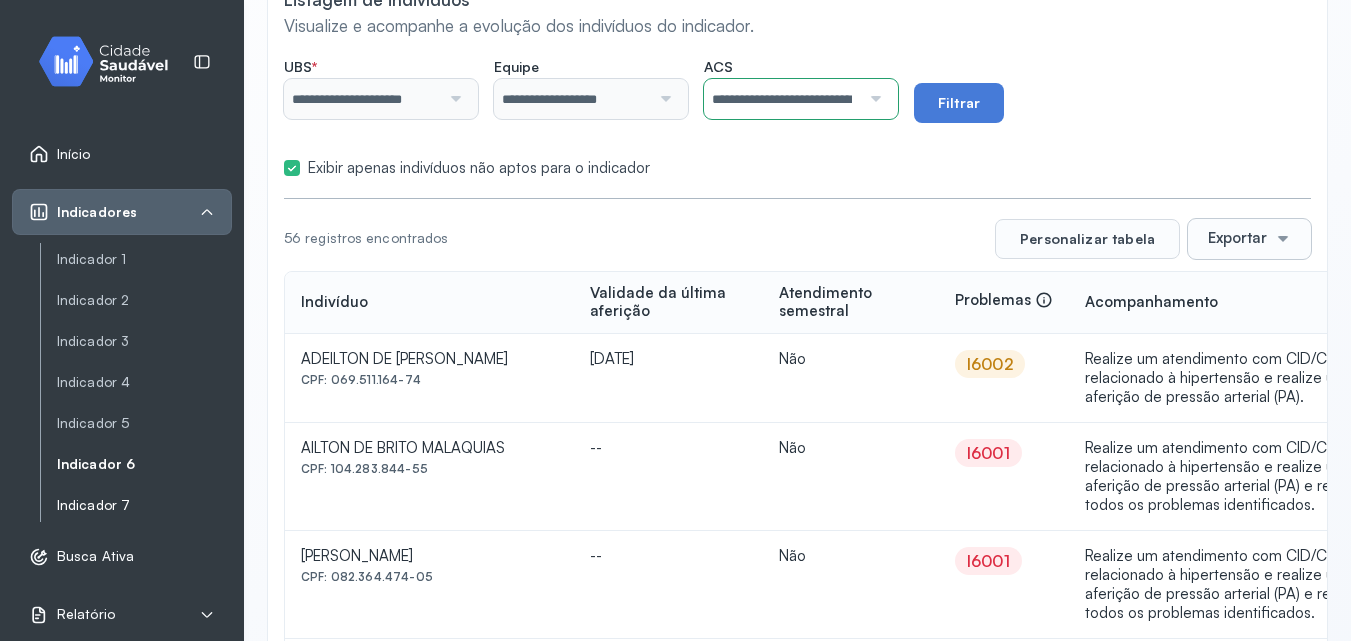 click on "Indicador 7" at bounding box center (144, 505) 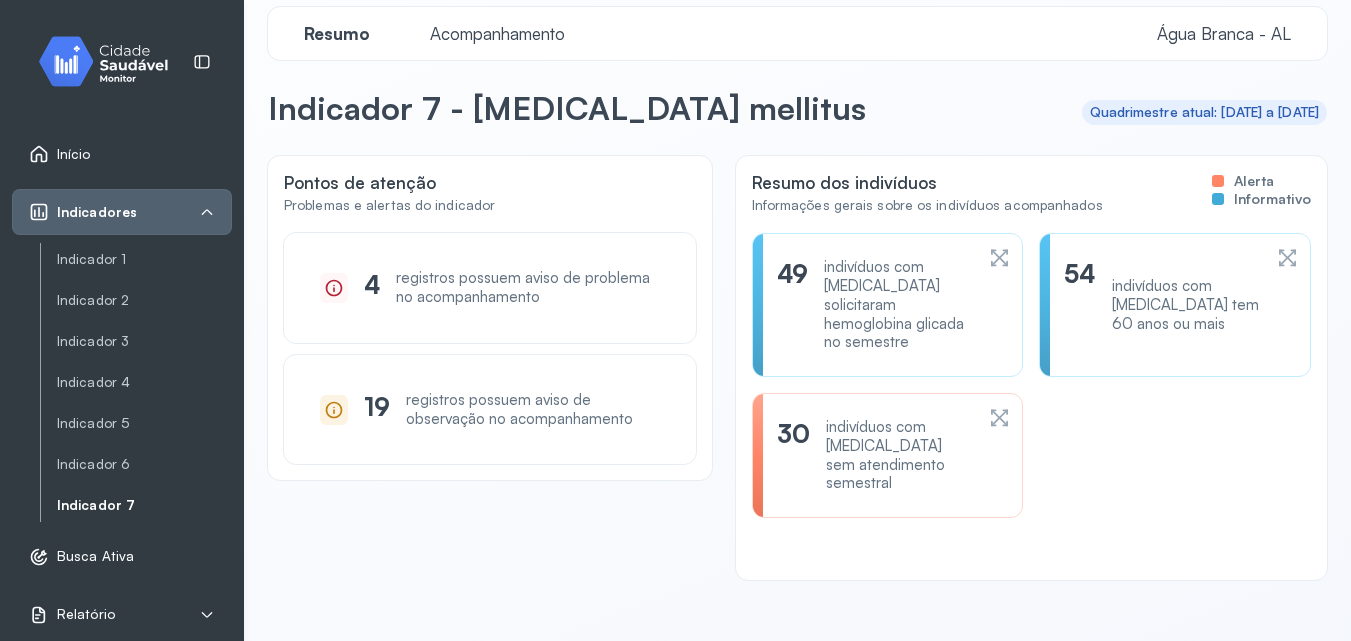 scroll, scrollTop: 0, scrollLeft: 0, axis: both 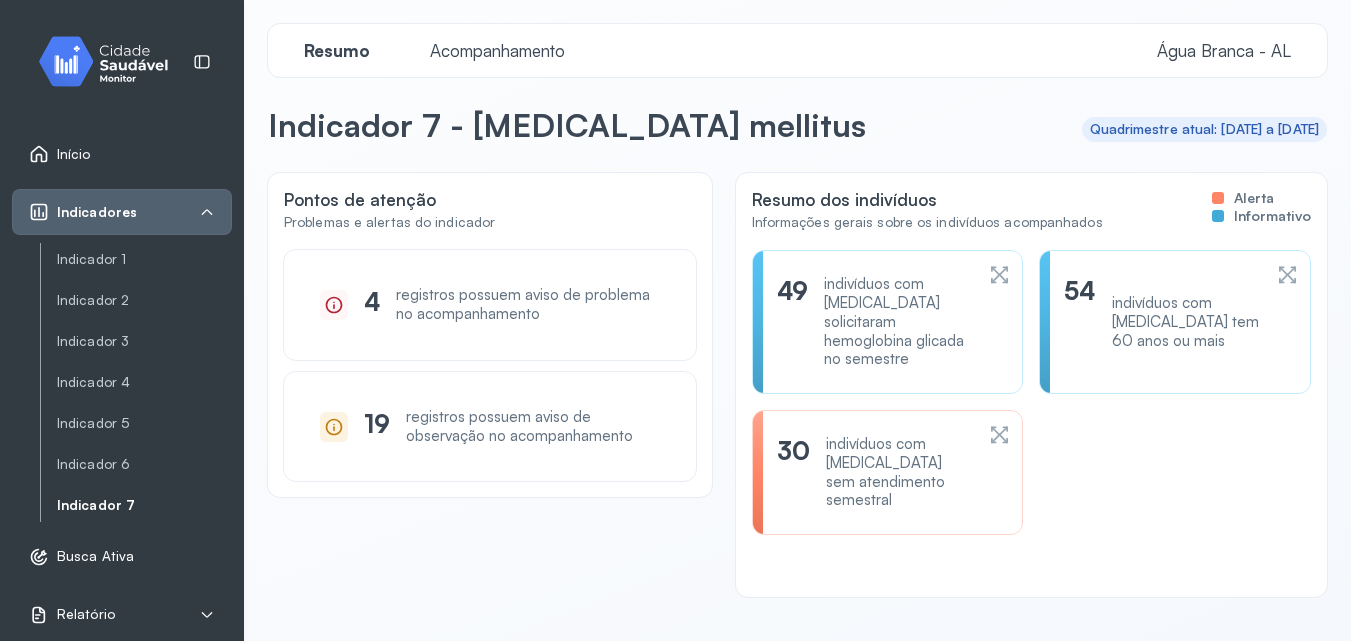 click 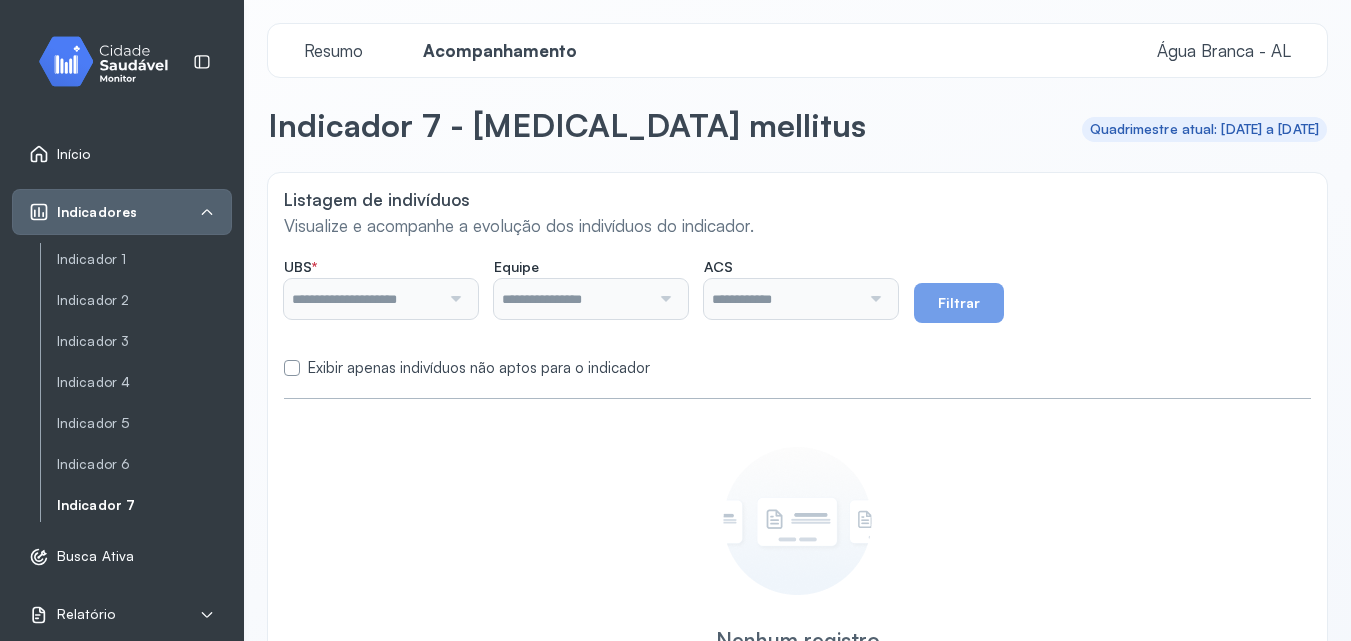 type on "**********" 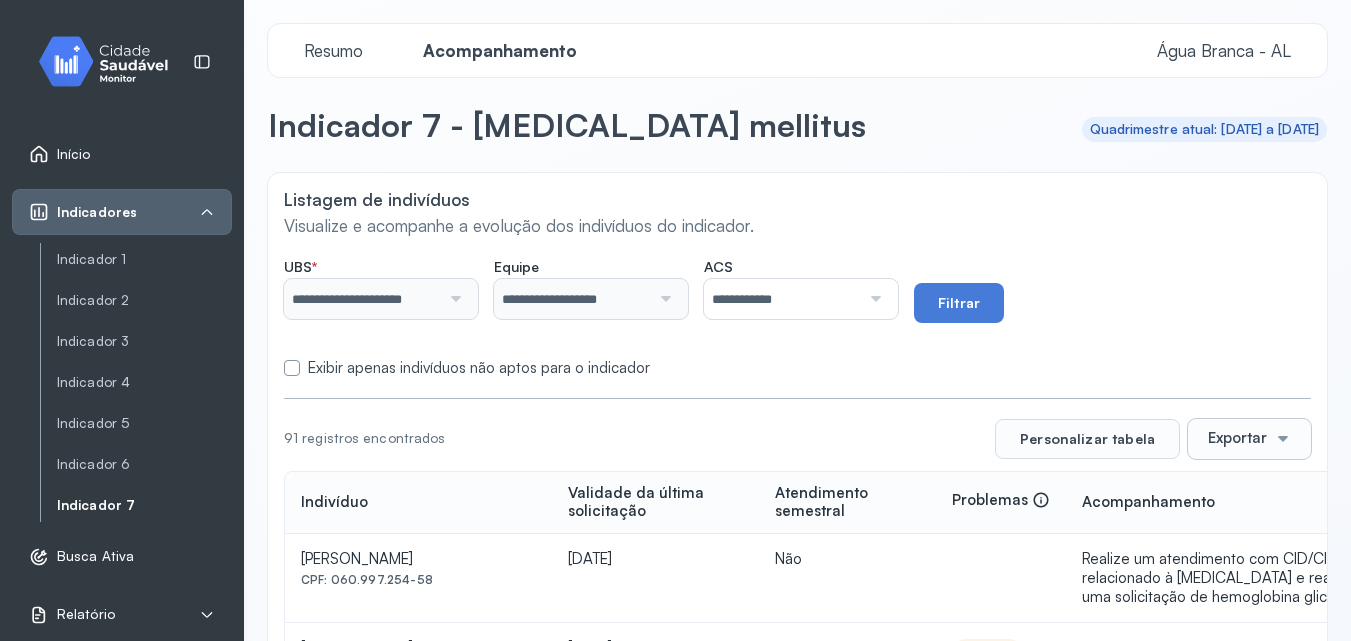 click on "**********" at bounding box center [782, 299] 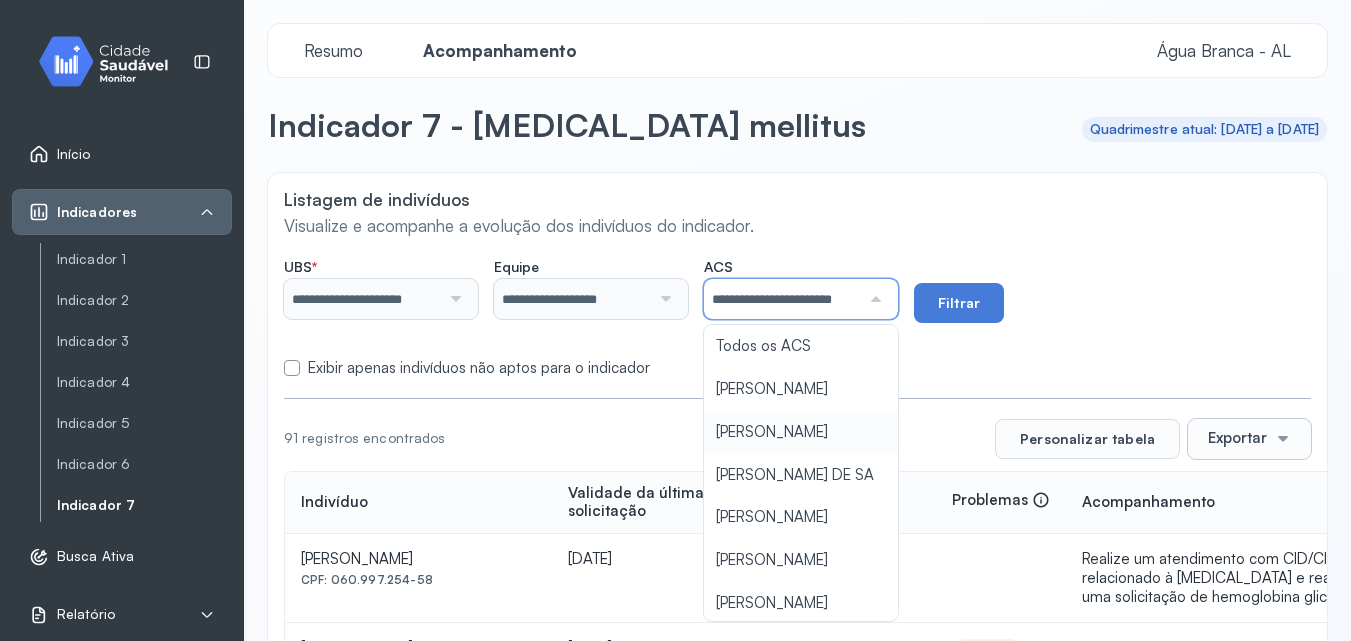 click on "**********" 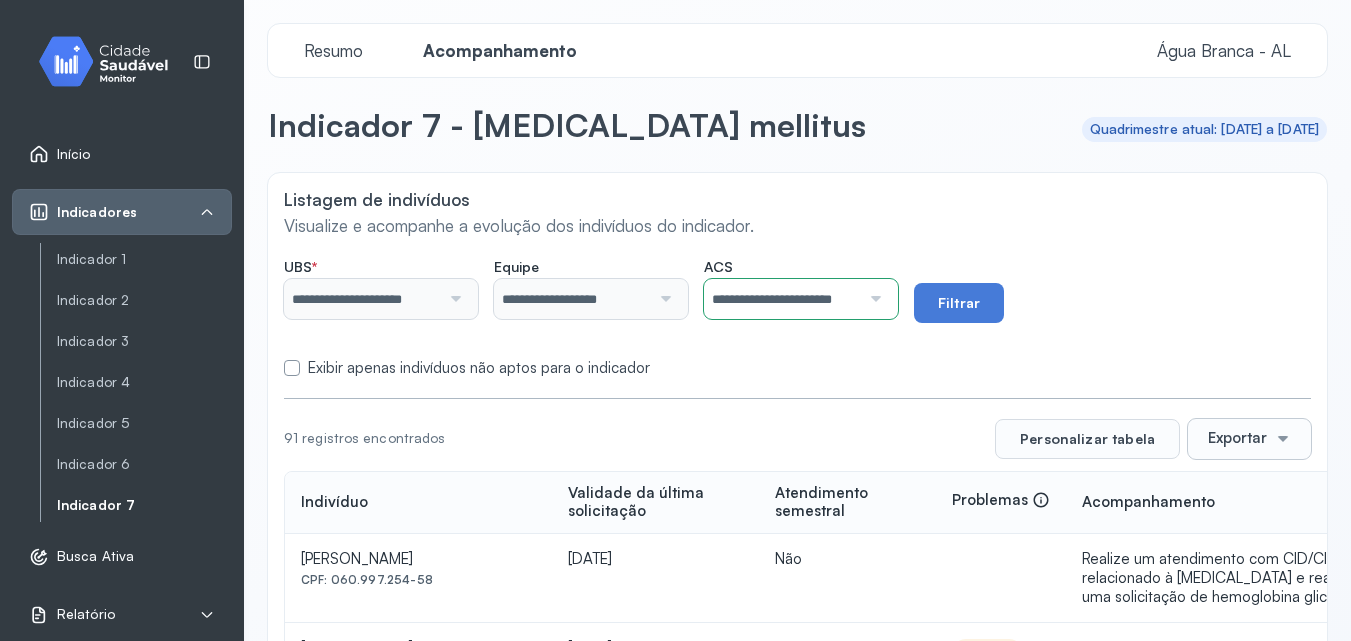 click on "Exibir apenas indivíduos não aptos para o indicador" at bounding box center (479, 368) 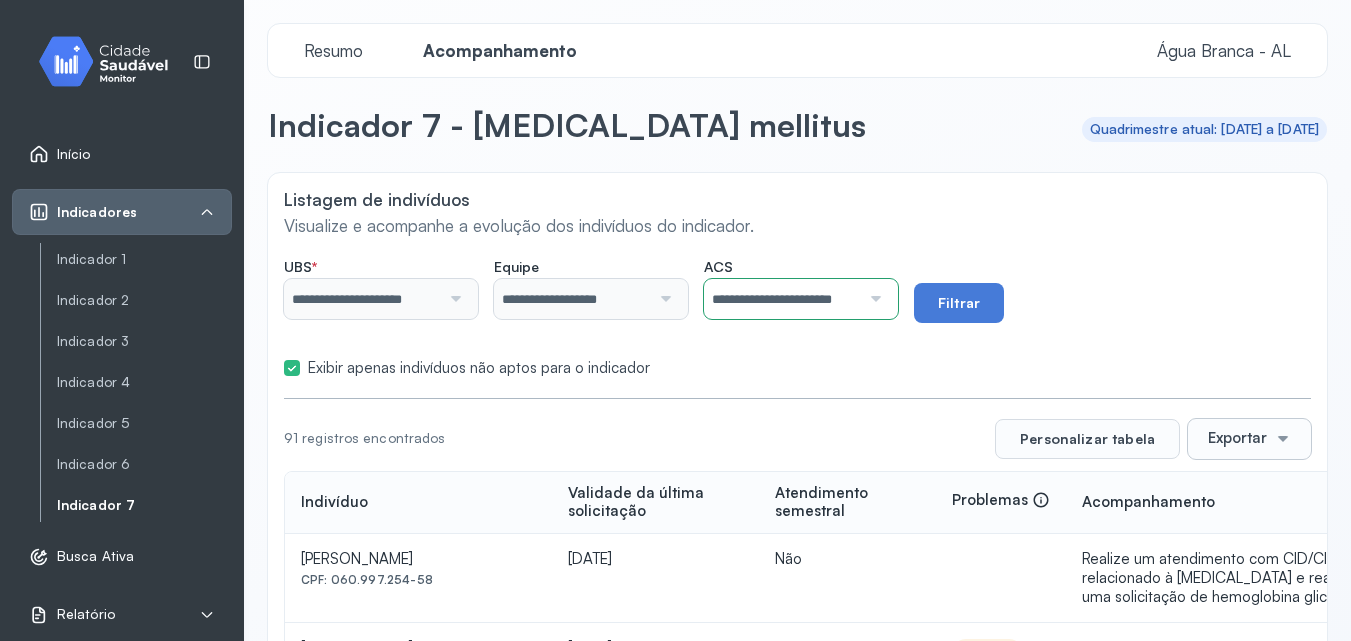 click on "**********" at bounding box center [797, 313] 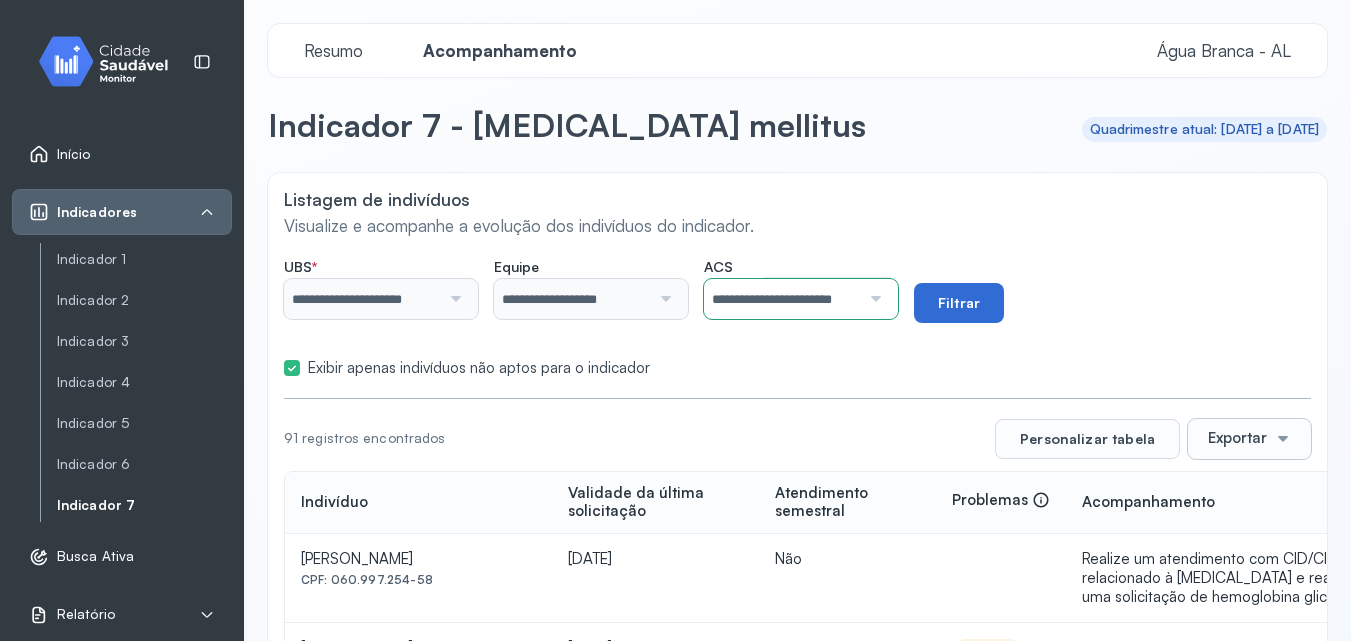 click on "Filtrar" at bounding box center (959, 303) 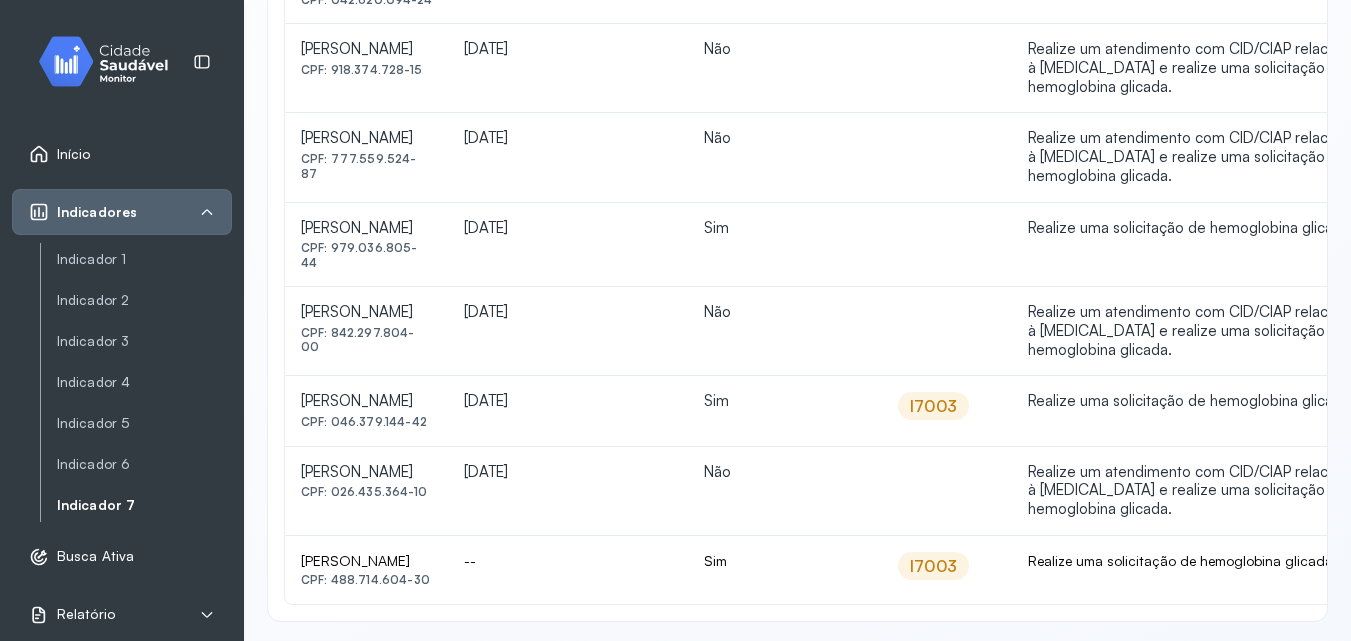 scroll, scrollTop: 589, scrollLeft: 0, axis: vertical 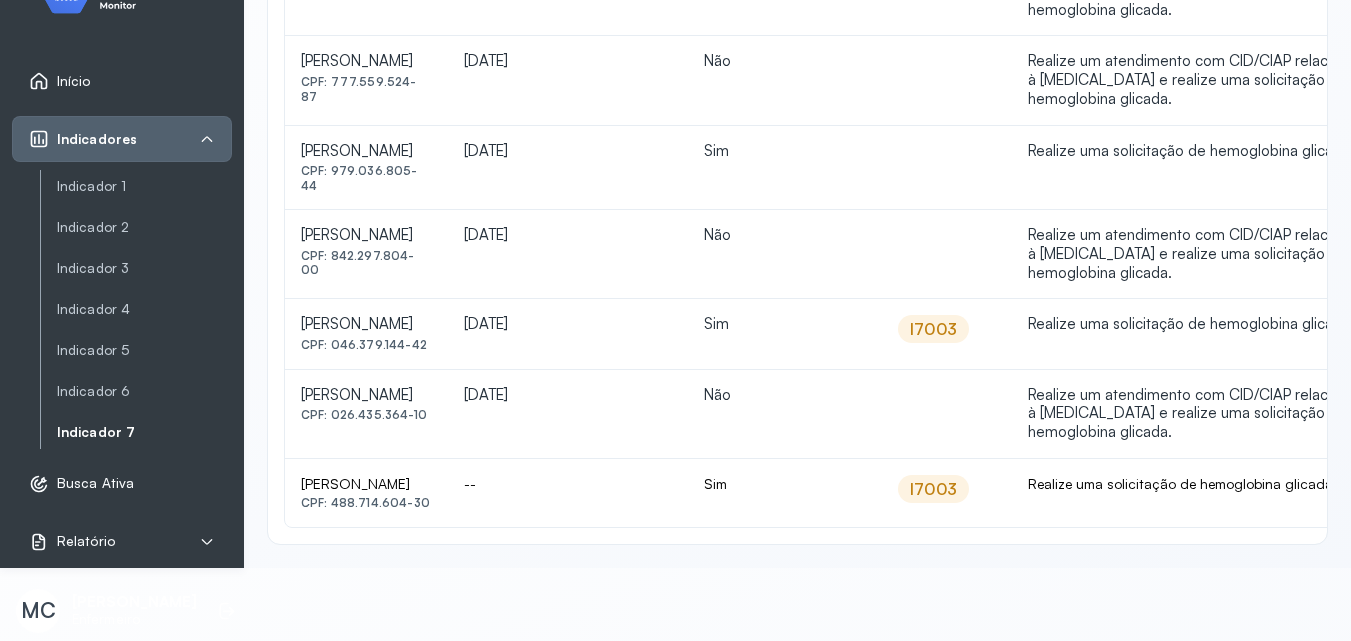 drag, startPoint x: 301, startPoint y: 486, endPoint x: 476, endPoint y: 481, distance: 175.07141 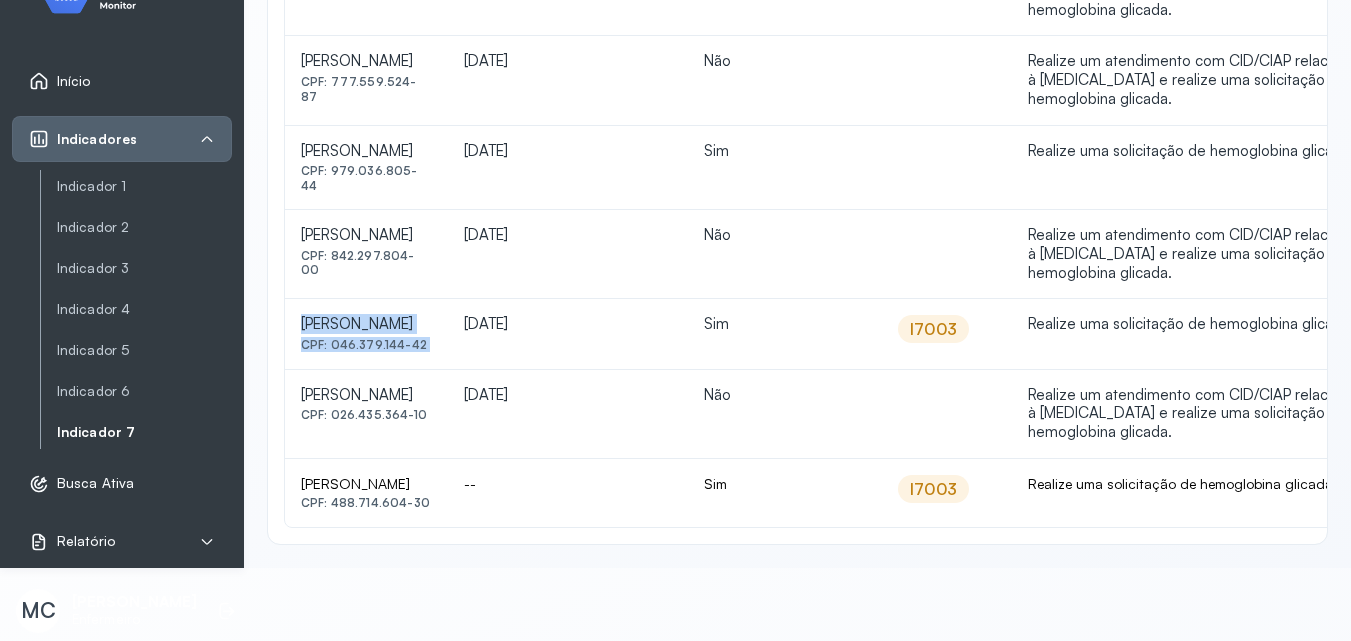 drag, startPoint x: 297, startPoint y: 322, endPoint x: 537, endPoint y: 305, distance: 240.60133 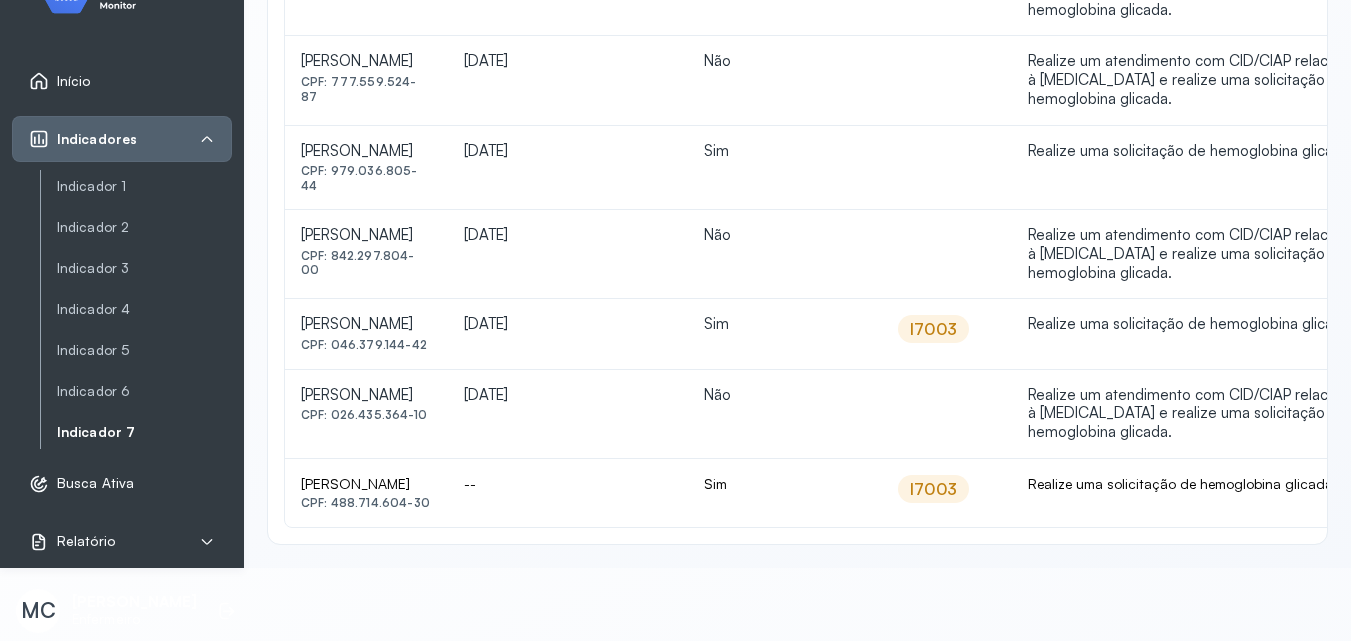 drag, startPoint x: 309, startPoint y: 326, endPoint x: 490, endPoint y: 324, distance: 181.01105 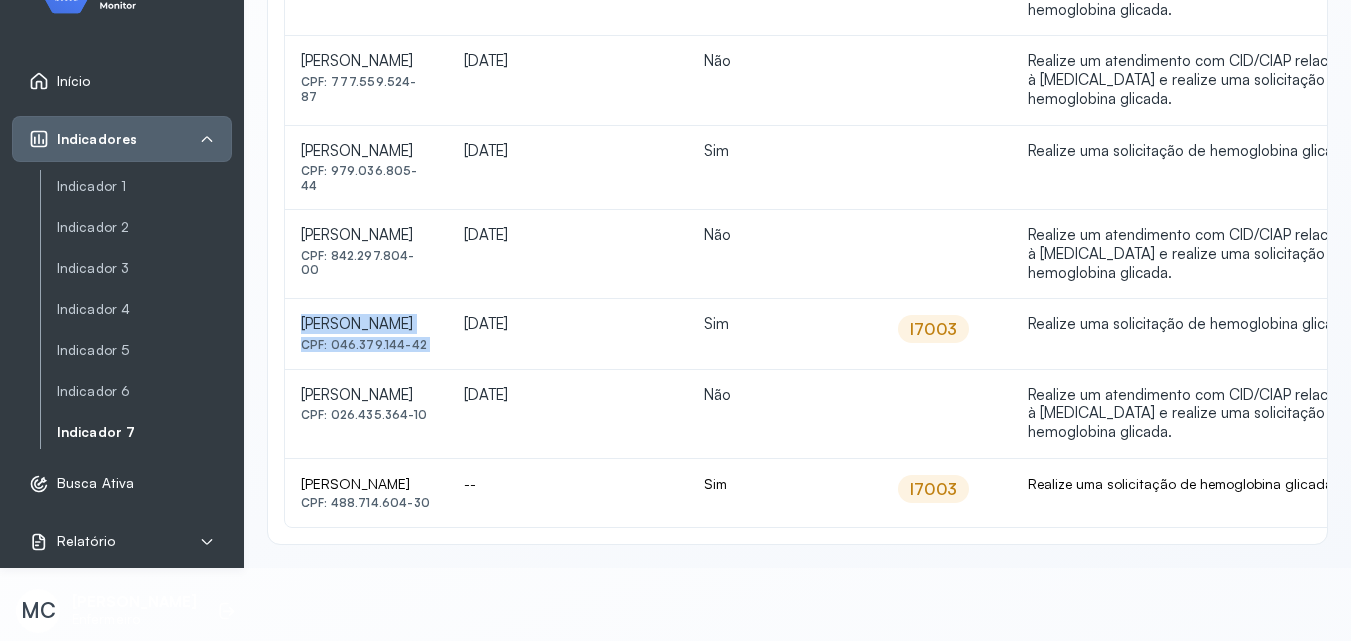 drag, startPoint x: 306, startPoint y: 325, endPoint x: 543, endPoint y: 316, distance: 237.17082 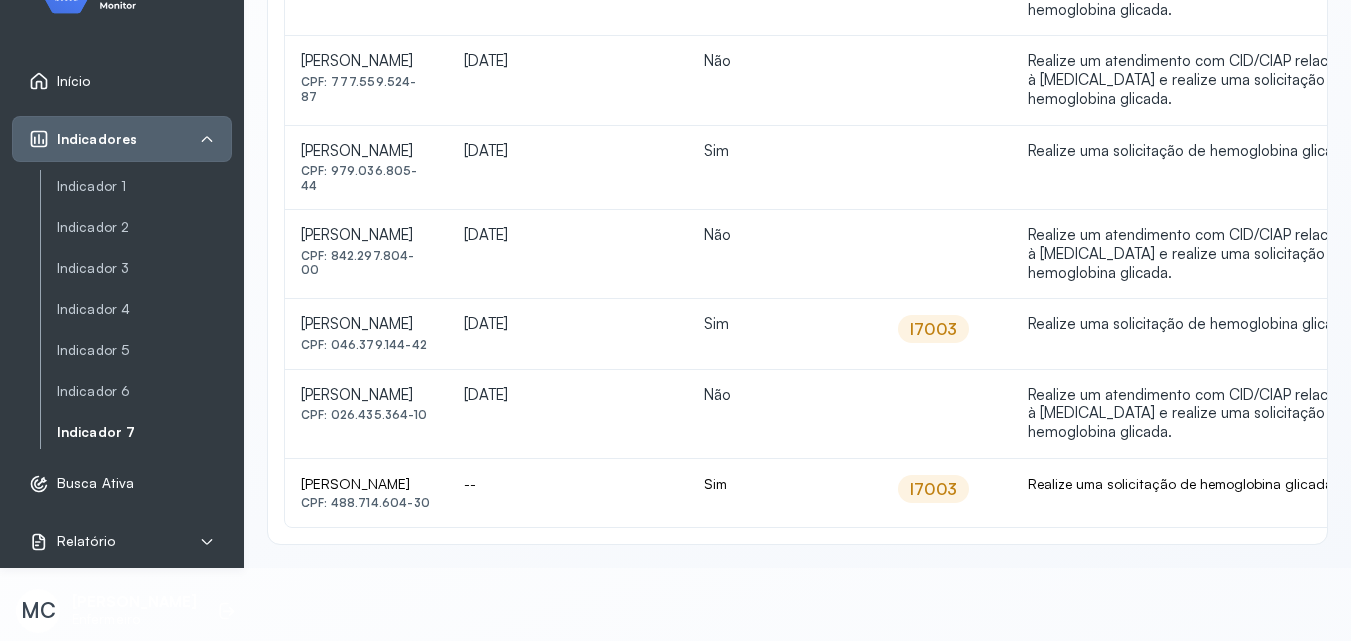 drag, startPoint x: 293, startPoint y: 320, endPoint x: 520, endPoint y: 308, distance: 227.31696 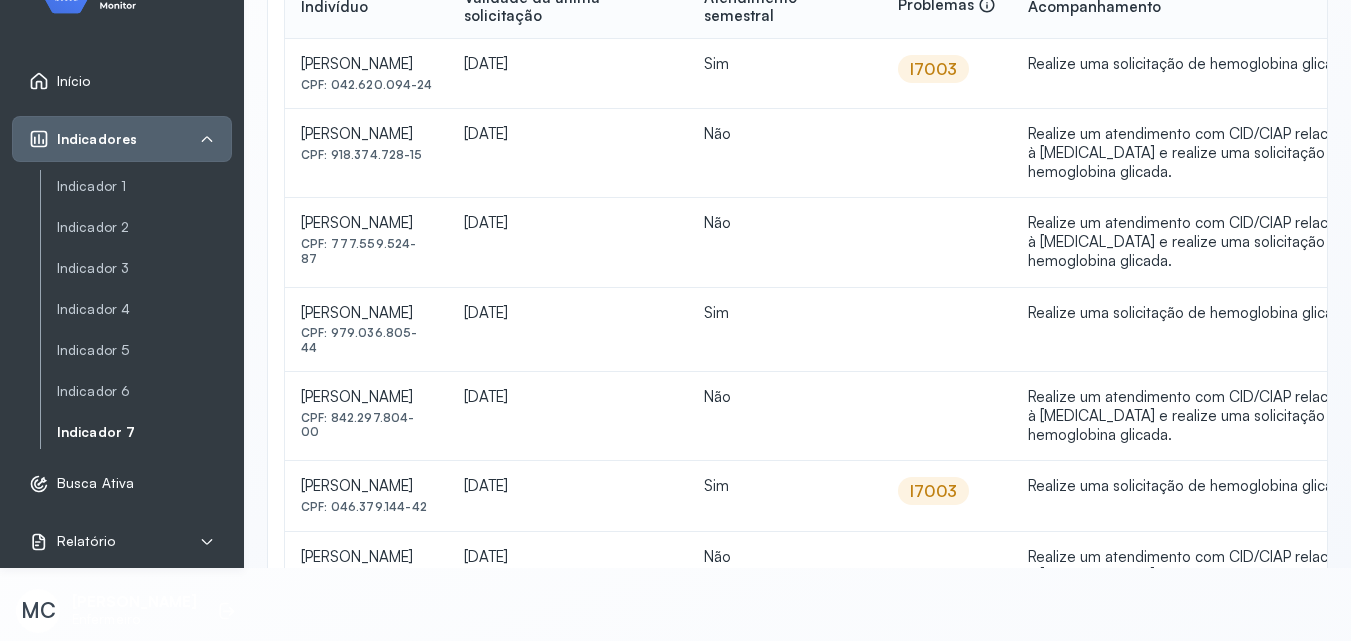 scroll, scrollTop: 389, scrollLeft: 0, axis: vertical 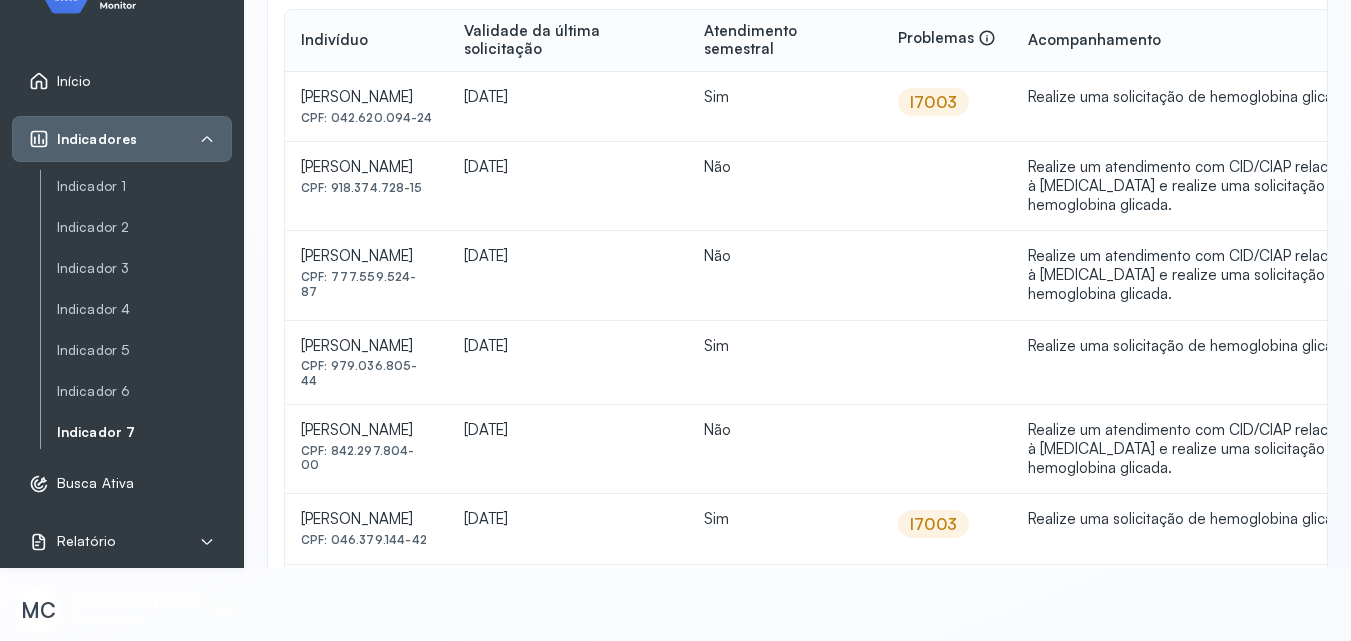 drag, startPoint x: 303, startPoint y: 345, endPoint x: 382, endPoint y: 364, distance: 81.25269 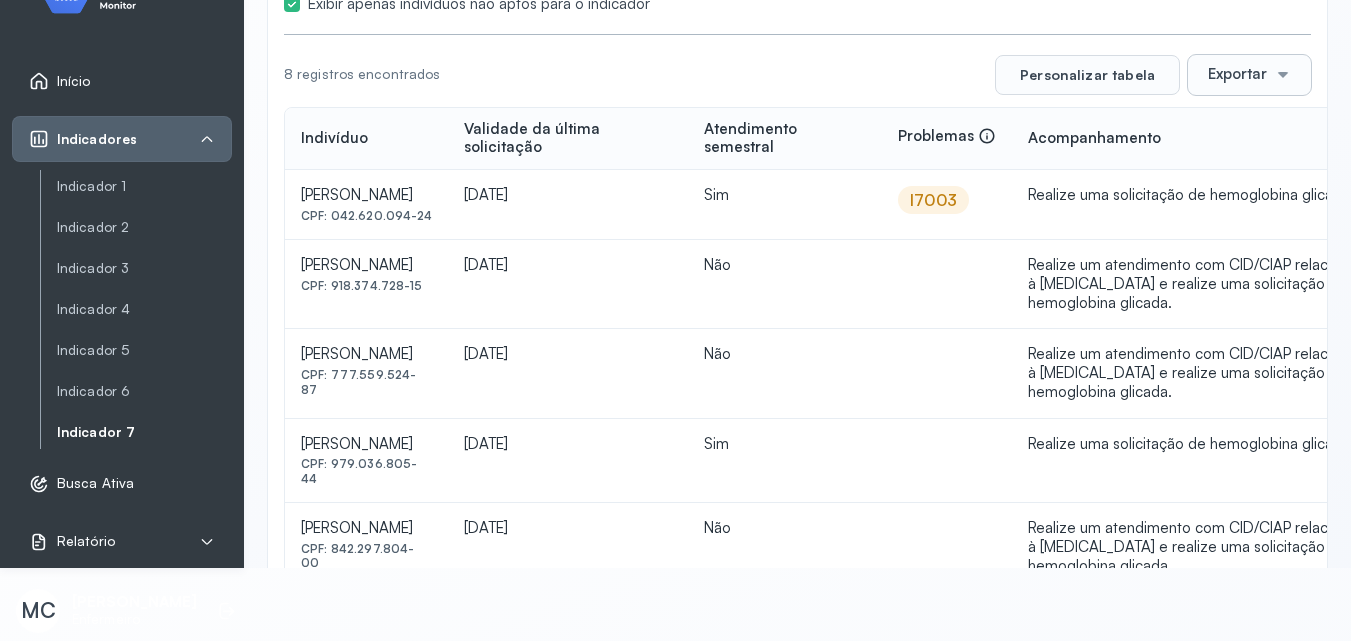 scroll, scrollTop: 289, scrollLeft: 0, axis: vertical 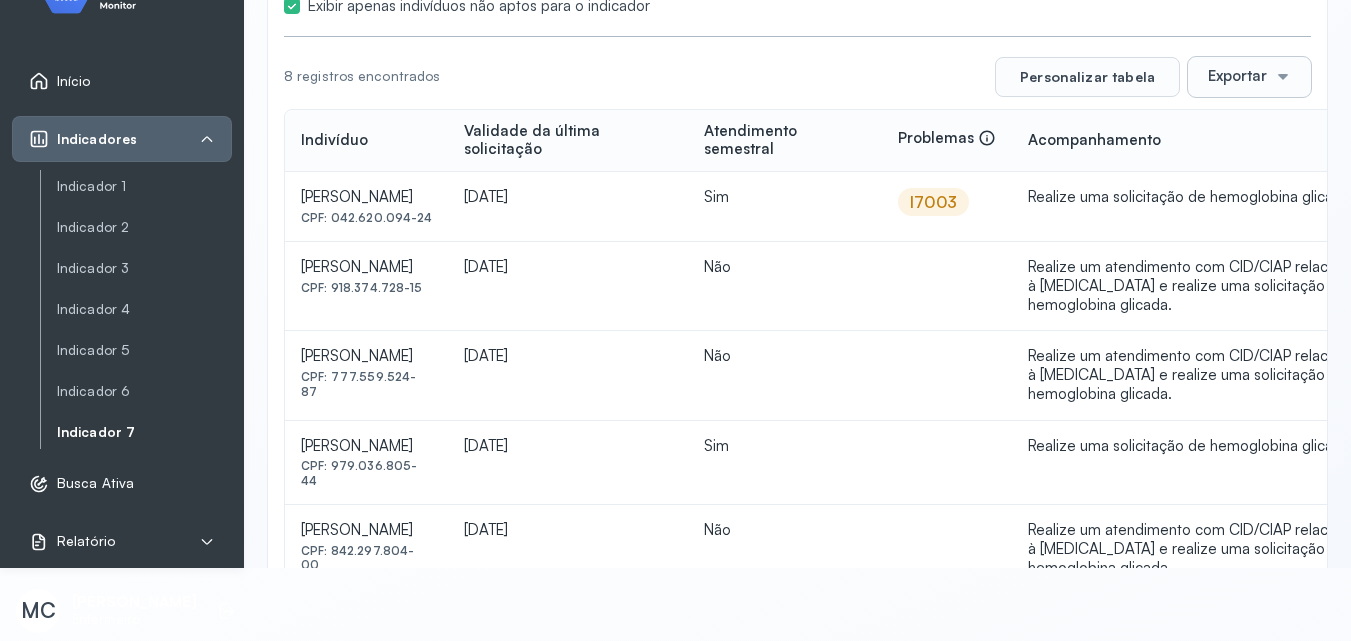 drag, startPoint x: 297, startPoint y: 267, endPoint x: 510, endPoint y: 266, distance: 213.00235 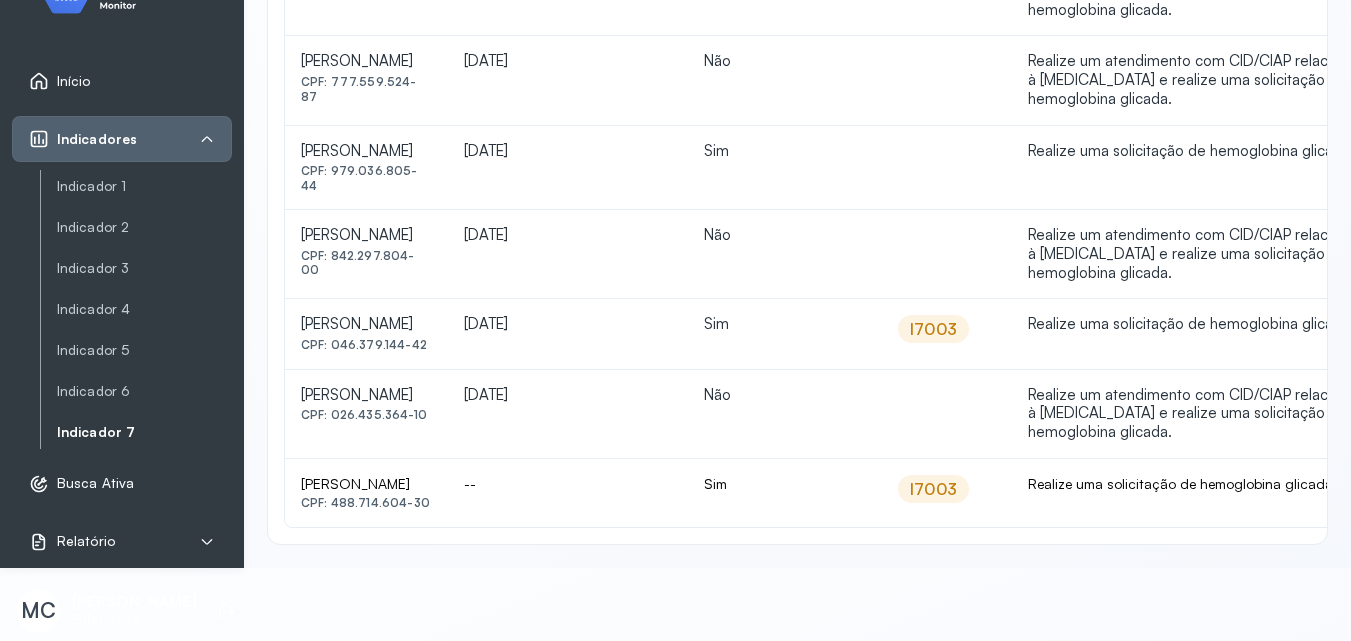 scroll, scrollTop: 189, scrollLeft: 0, axis: vertical 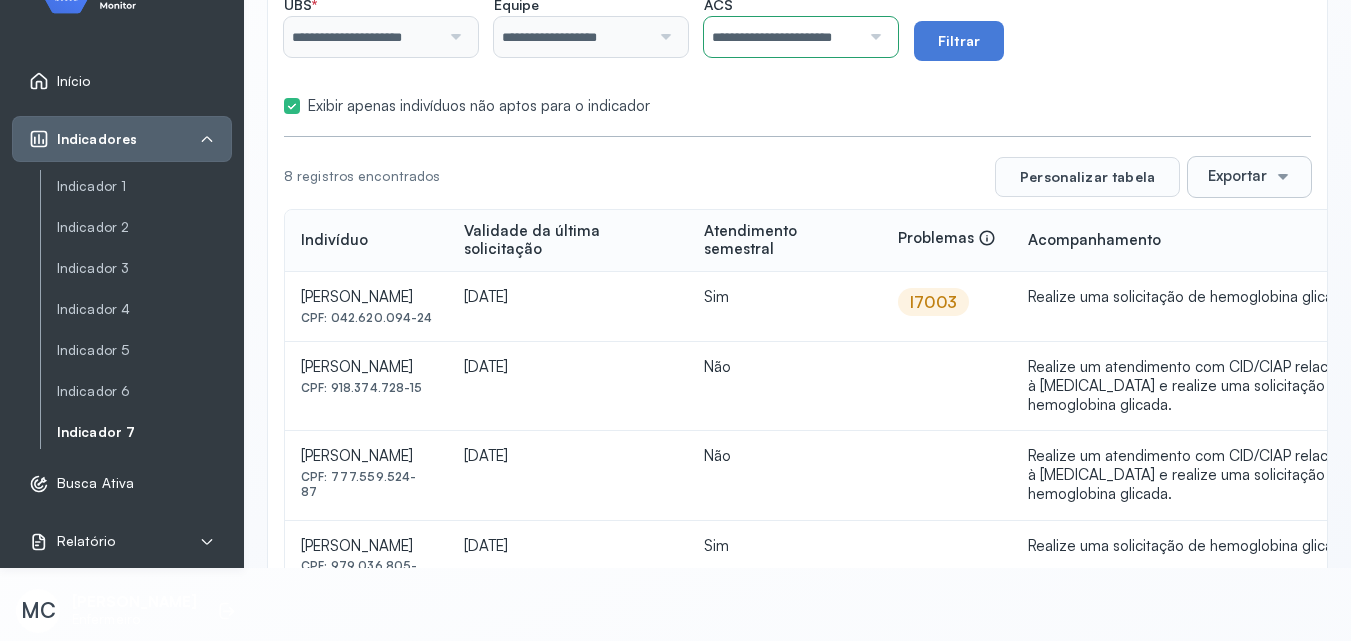click on "Exportar" at bounding box center (1237, 176) 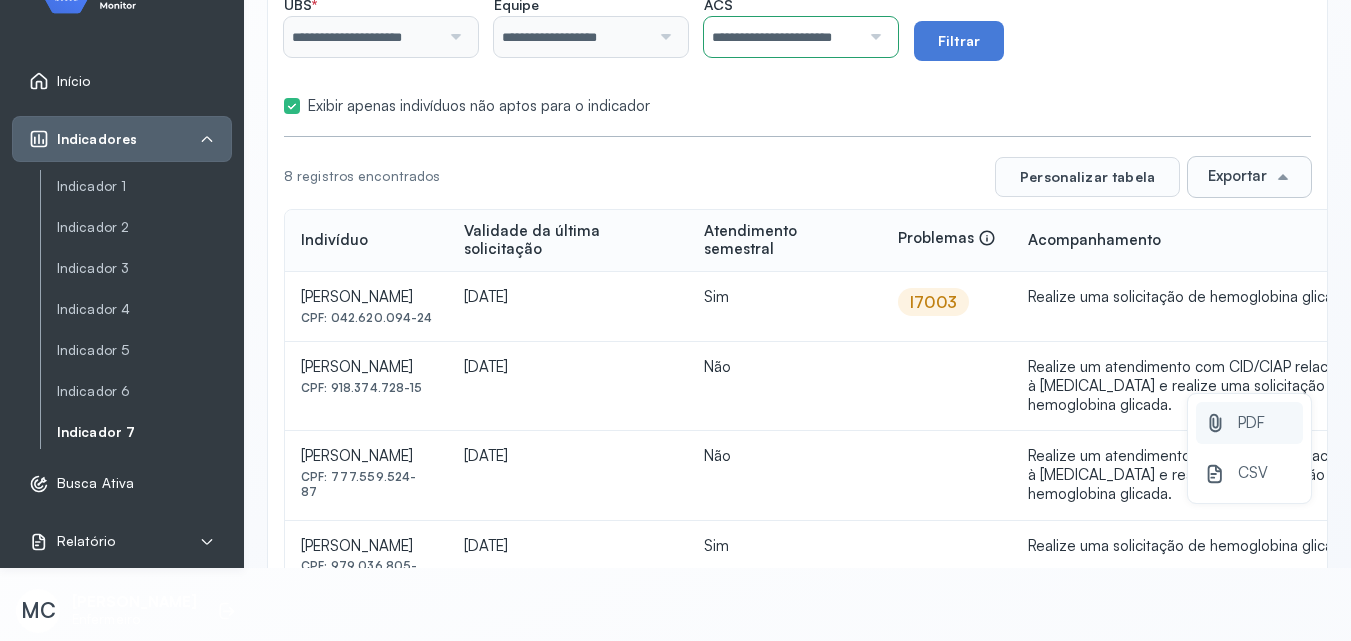 click on "PDF" at bounding box center (1251, 423) 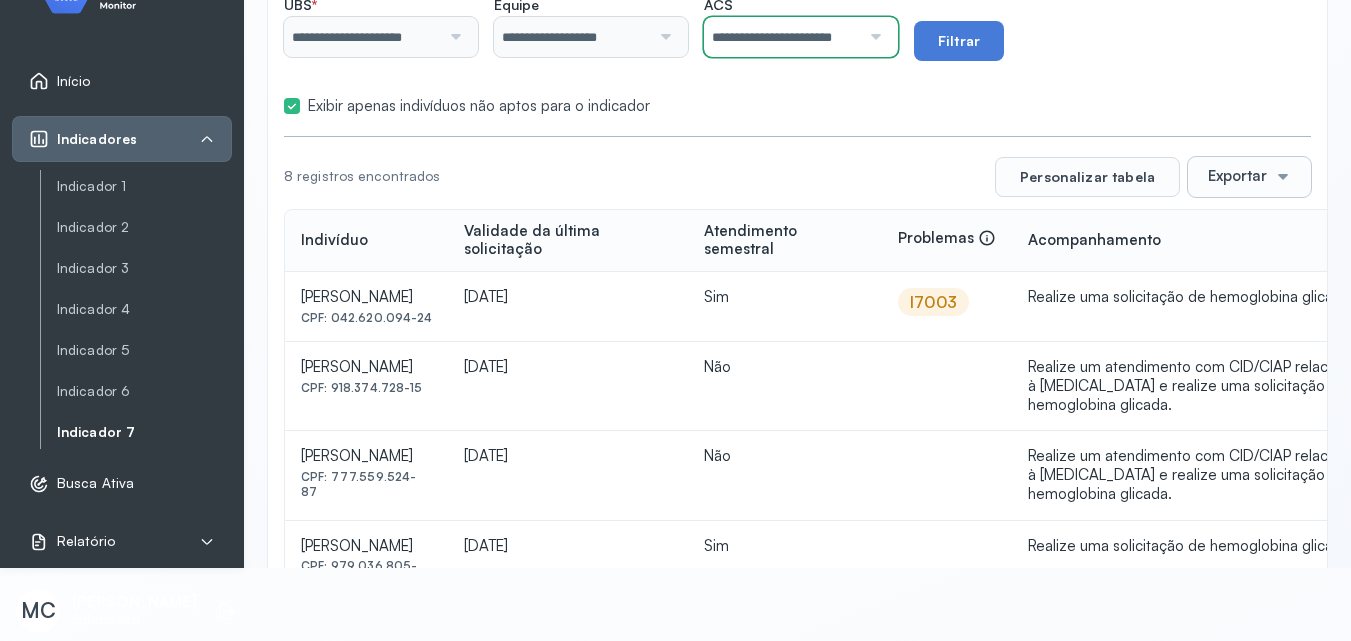 click on "**********" at bounding box center [782, 37] 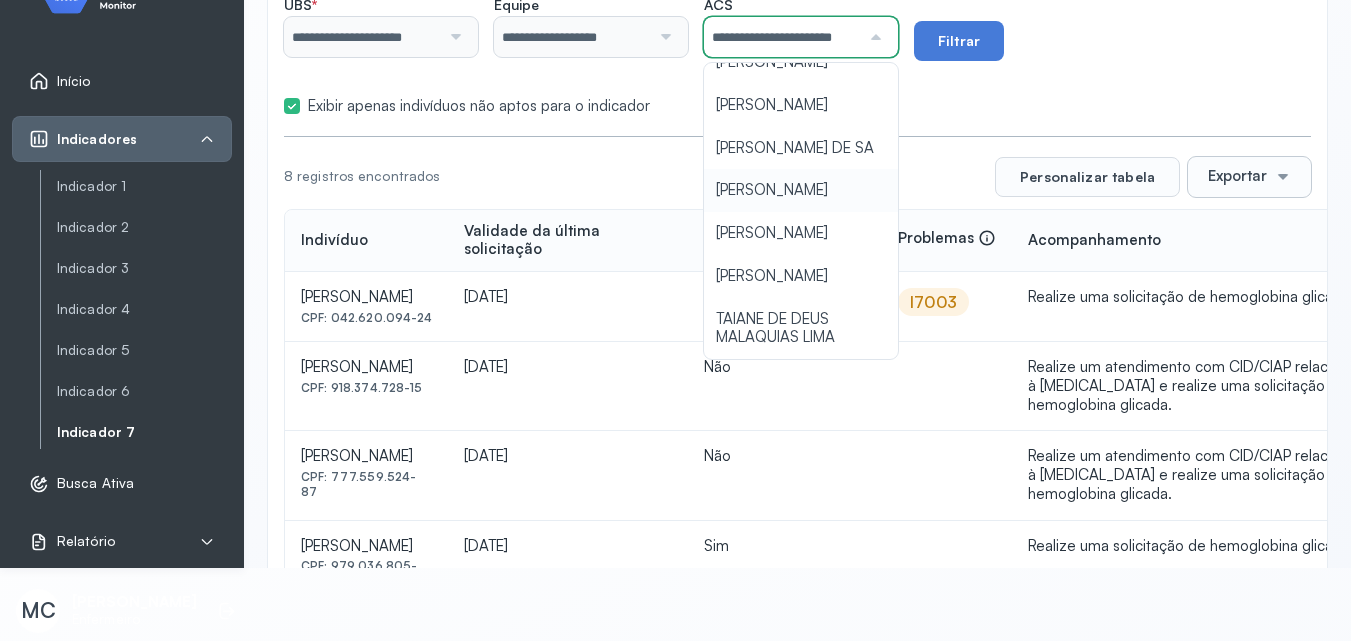 scroll, scrollTop: 177, scrollLeft: 0, axis: vertical 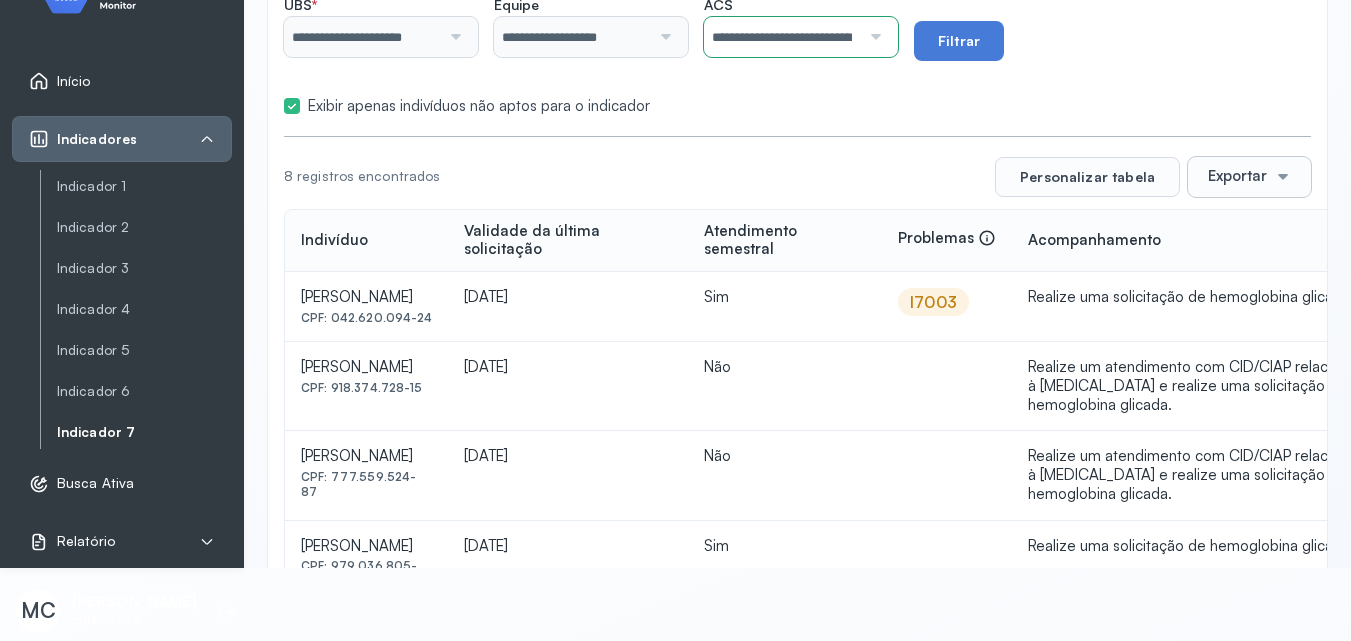 click on "**********" 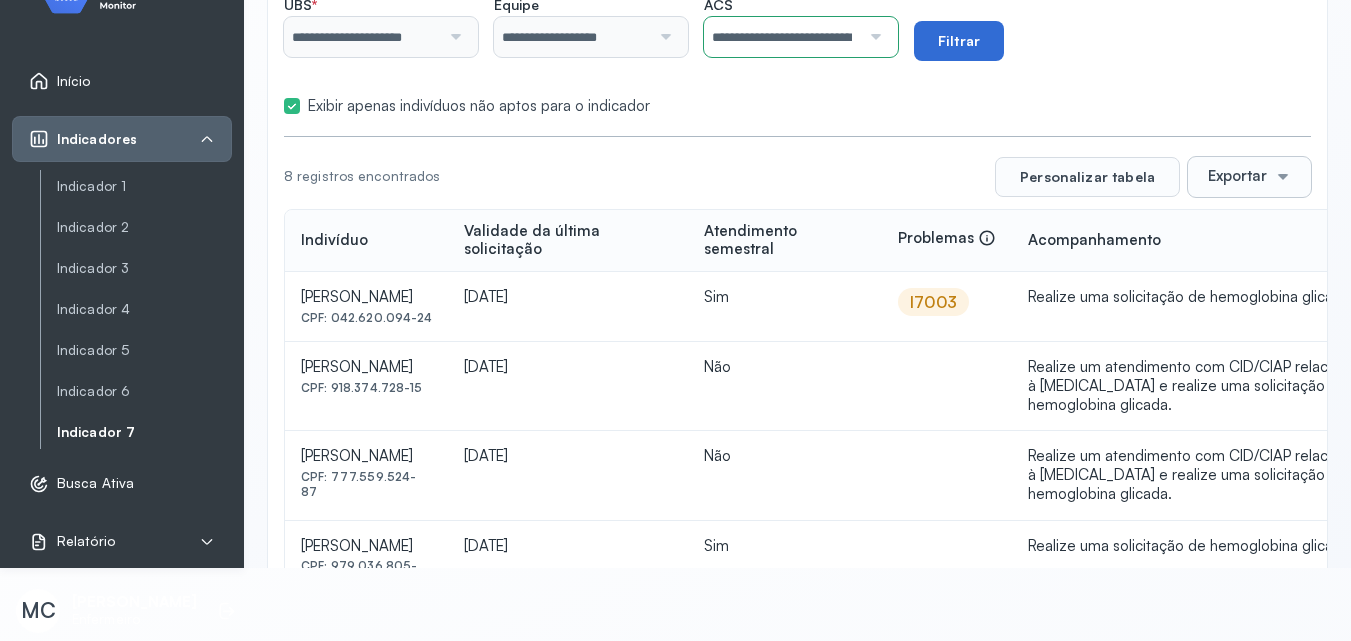 click on "Filtrar" at bounding box center [959, 41] 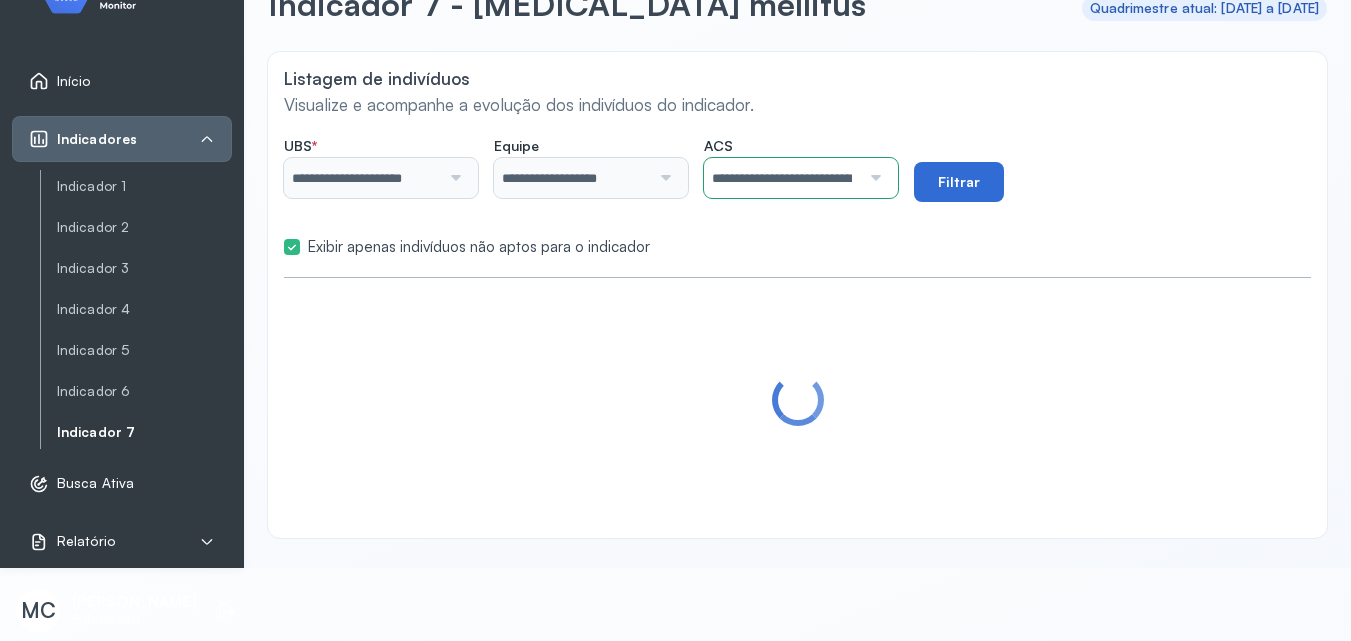 scroll, scrollTop: 48, scrollLeft: 0, axis: vertical 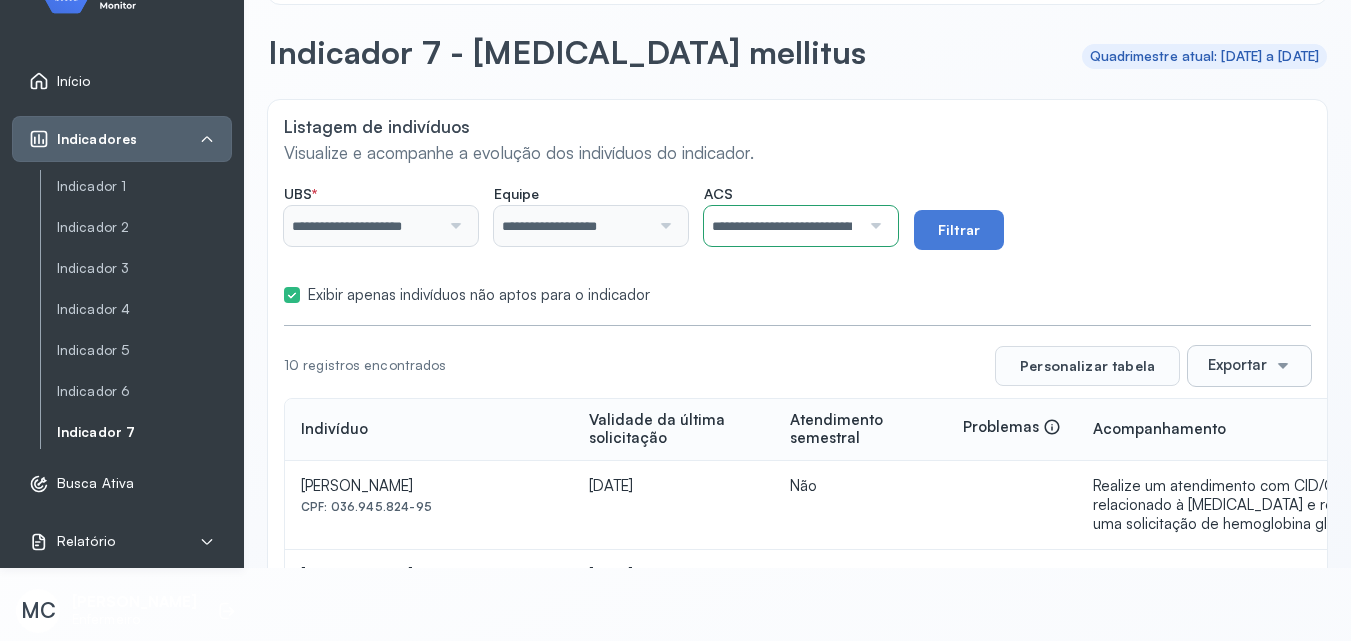 click on "Exportar" at bounding box center [1249, 366] 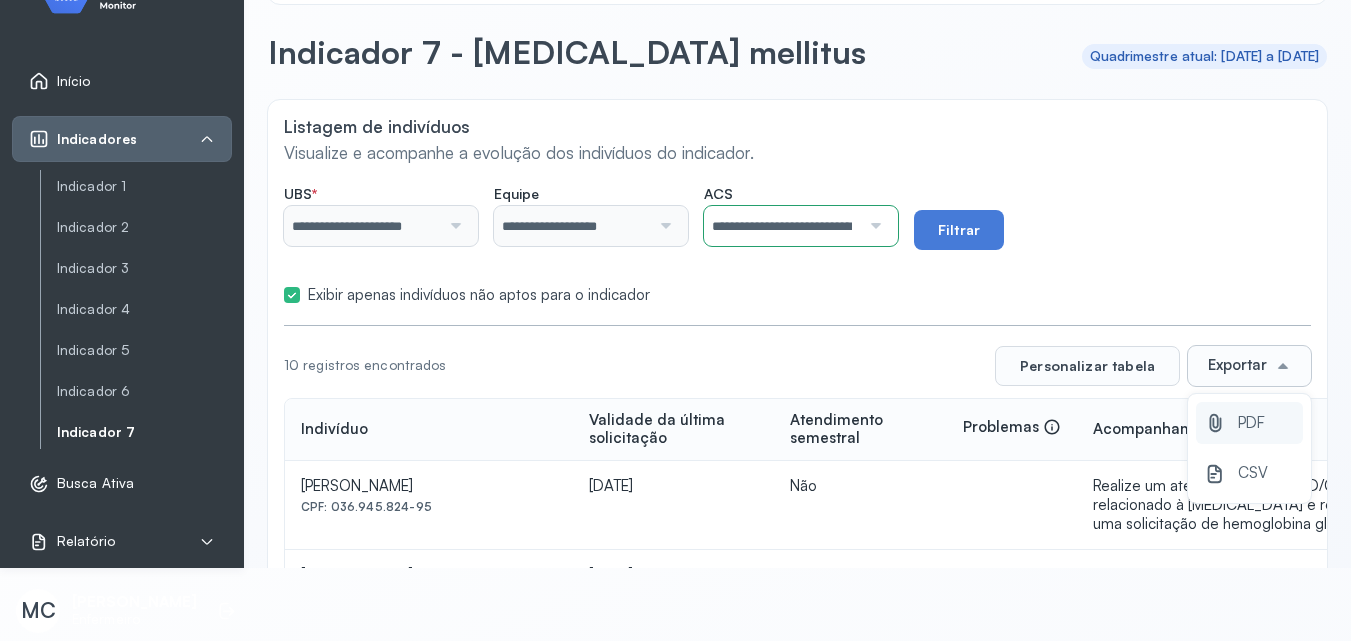 click on "PDF" at bounding box center [1251, 423] 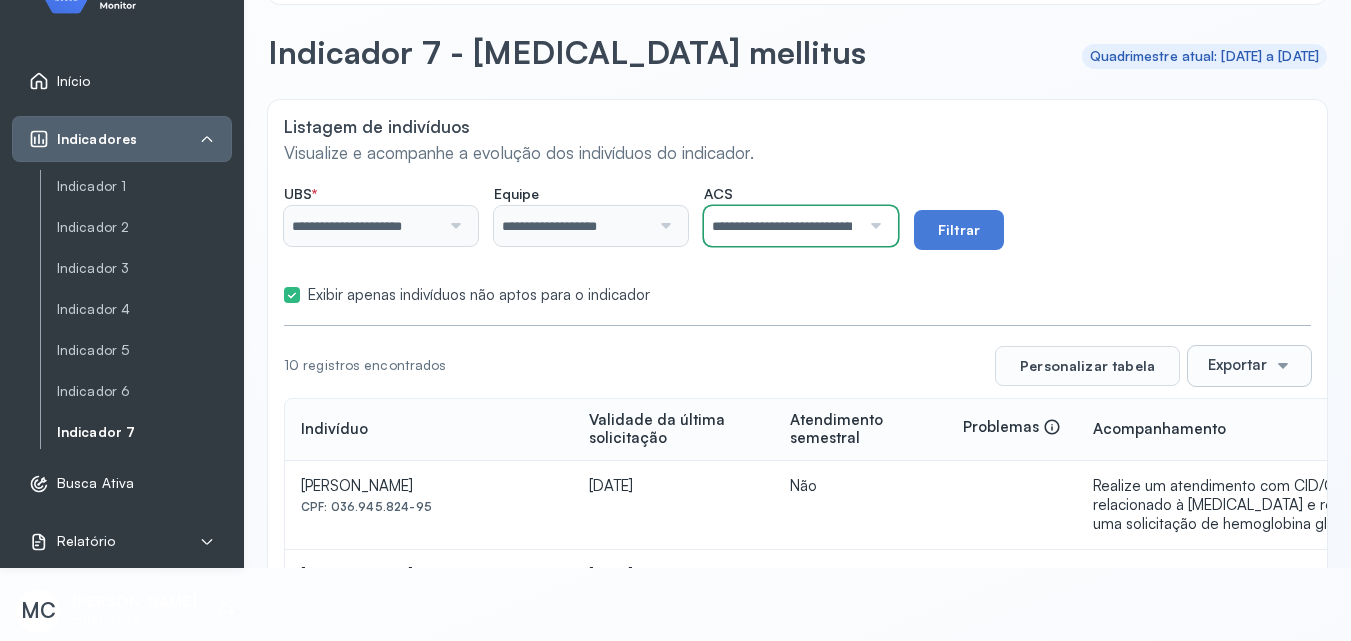 click on "**********" at bounding box center (782, 226) 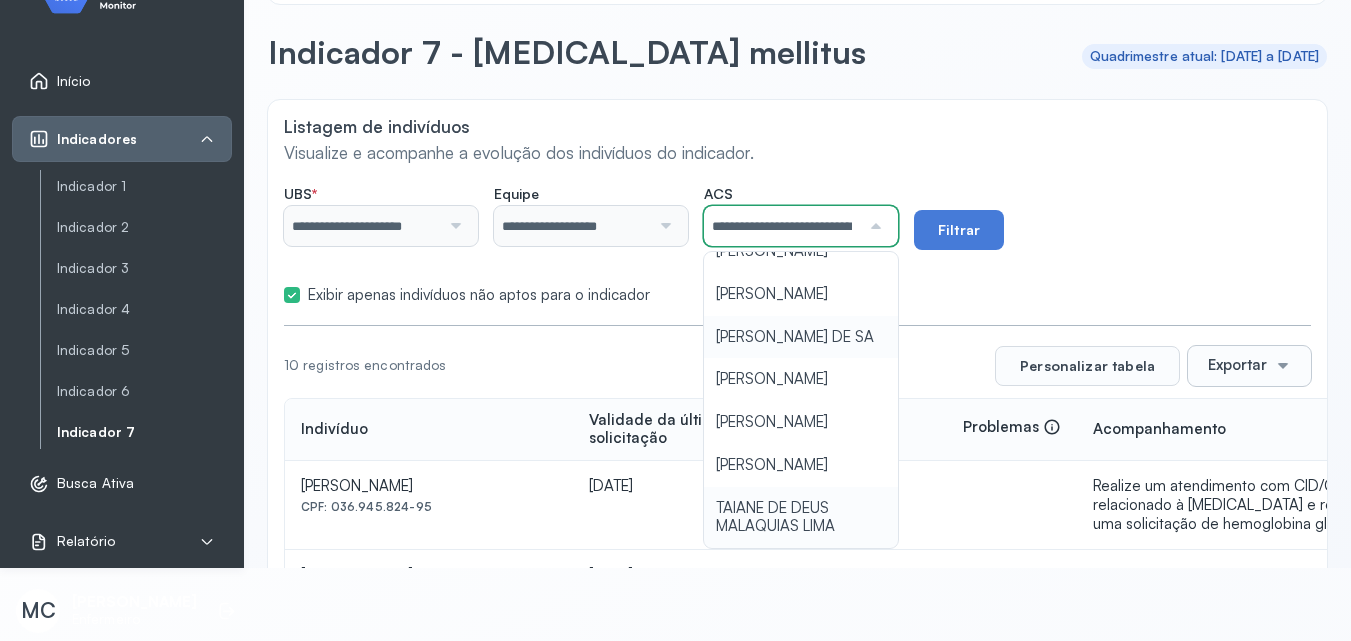 scroll, scrollTop: 177, scrollLeft: 0, axis: vertical 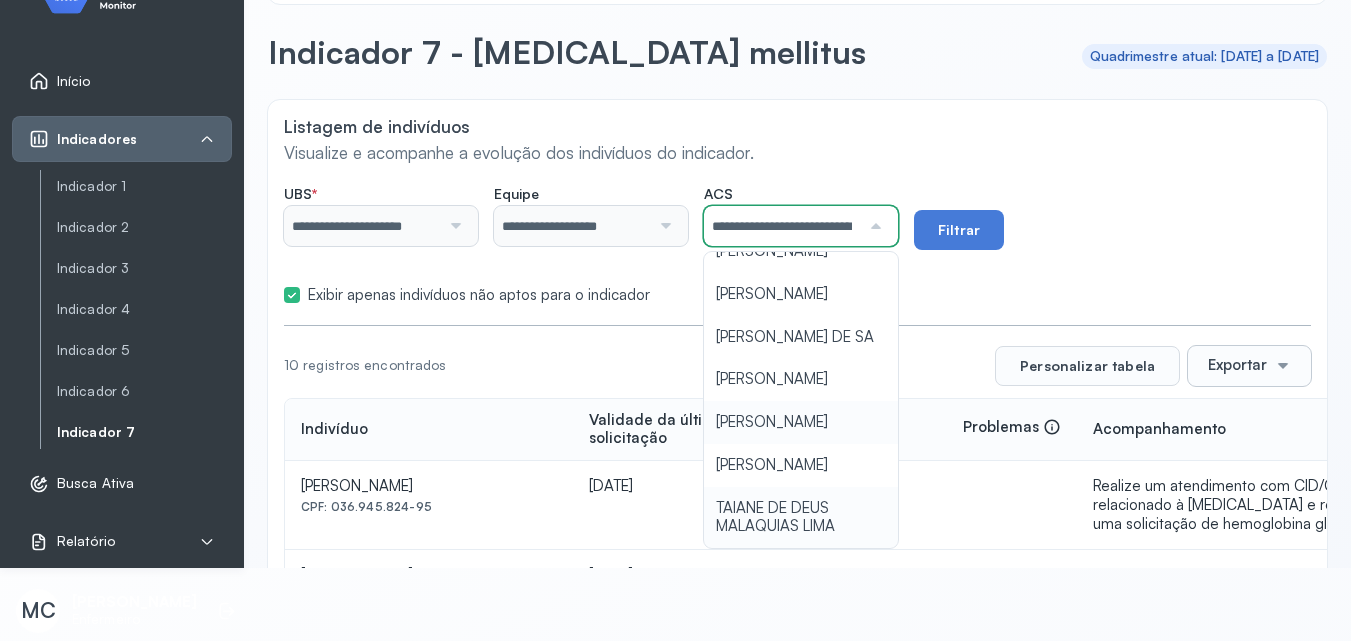 type on "**********" 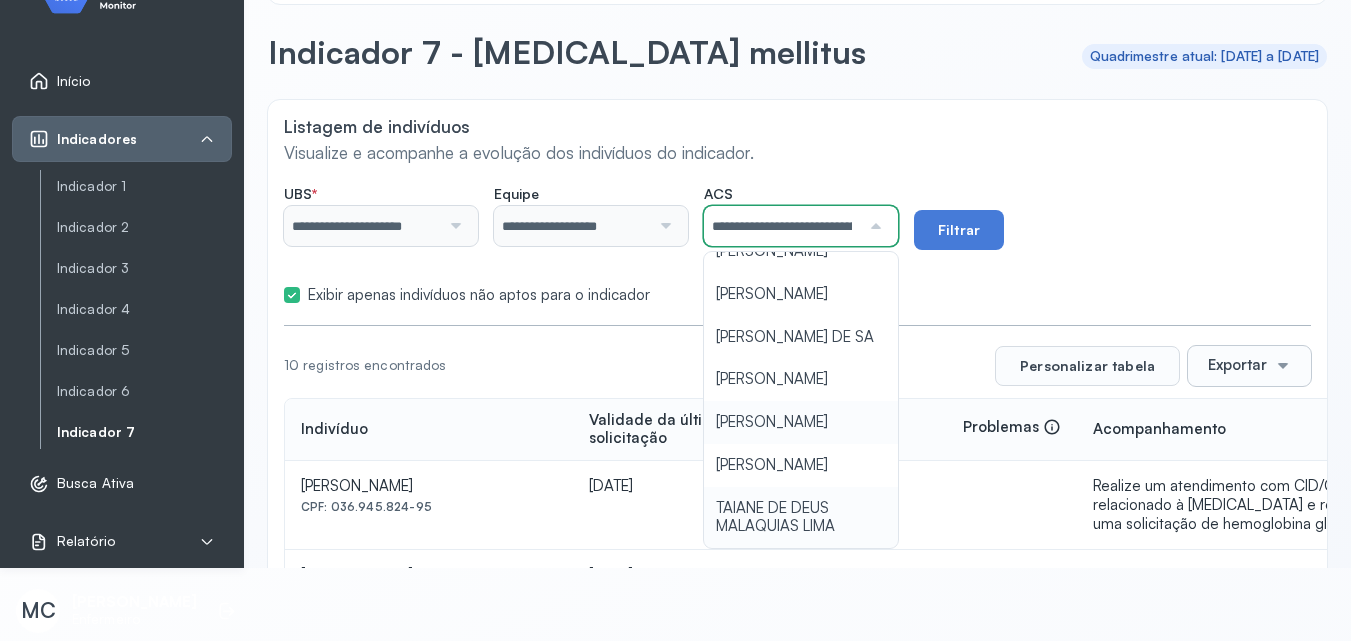 click on "**********" 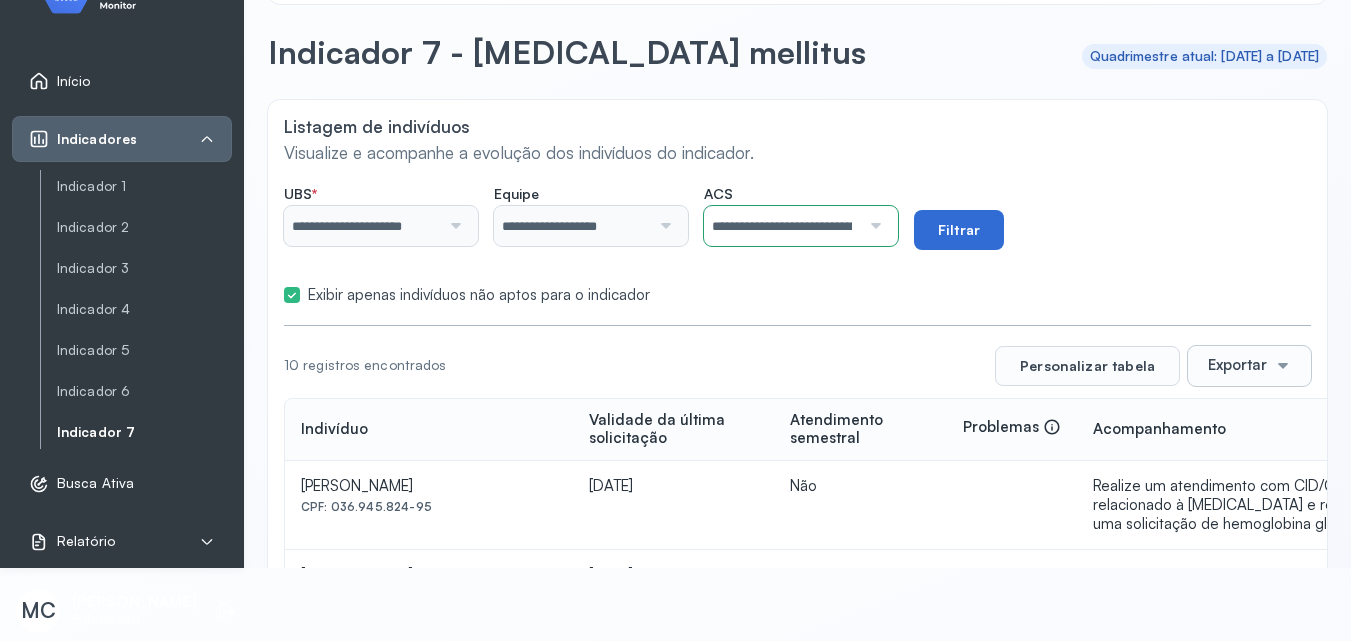 click on "Filtrar" at bounding box center [959, 230] 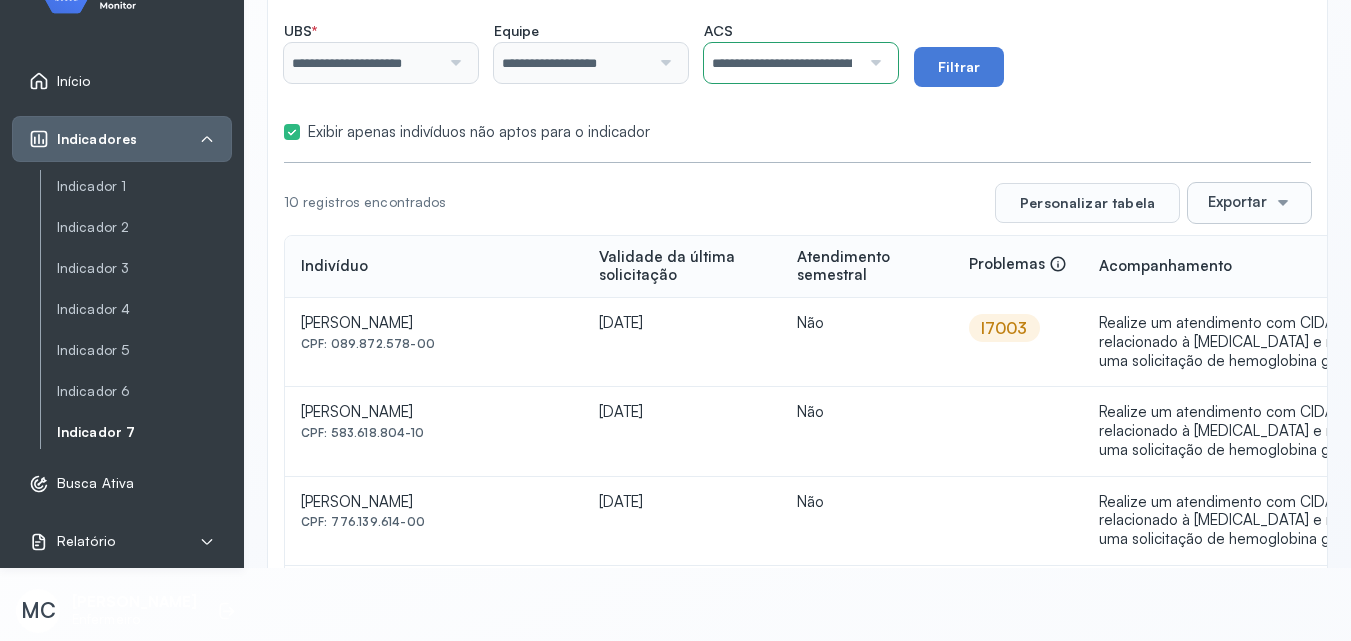 scroll, scrollTop: 0, scrollLeft: 0, axis: both 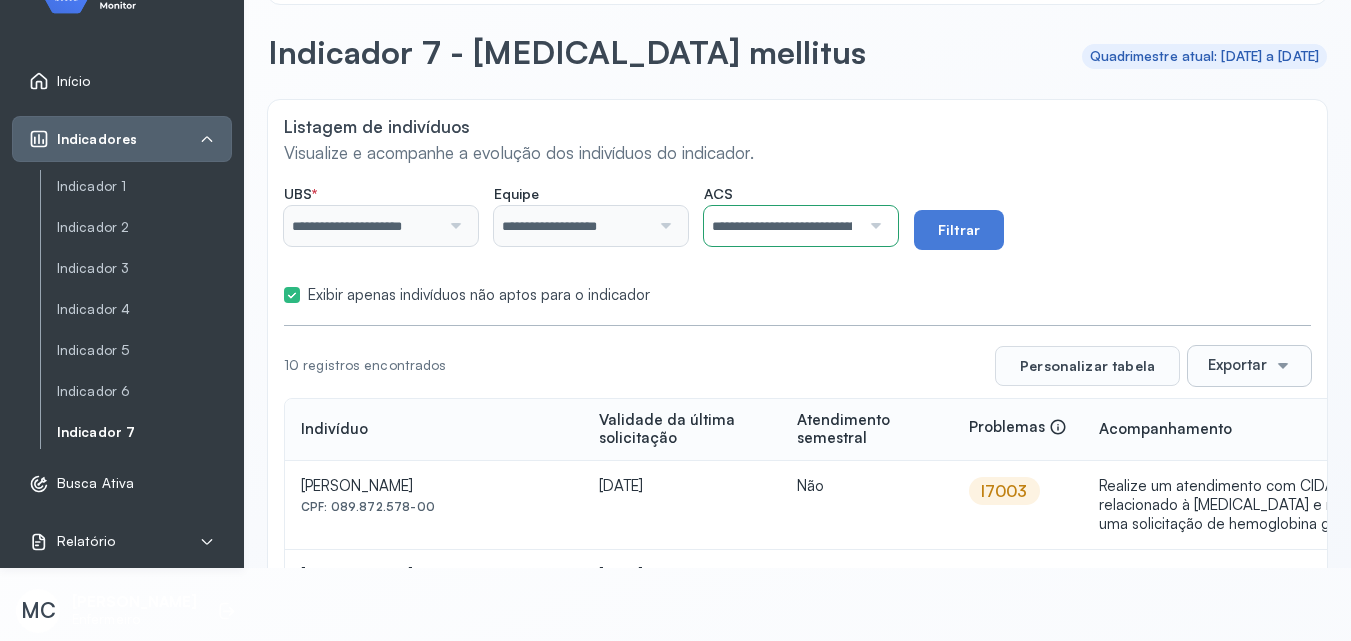 click on "Exportar" at bounding box center (1249, 366) 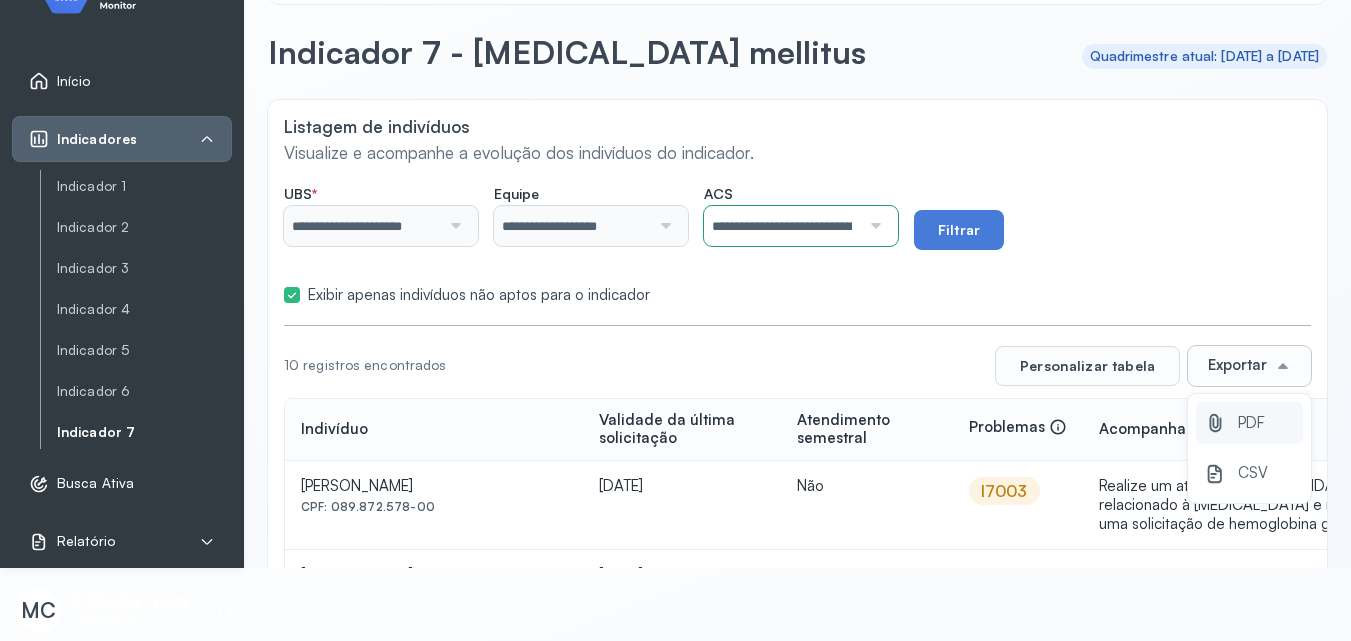 click 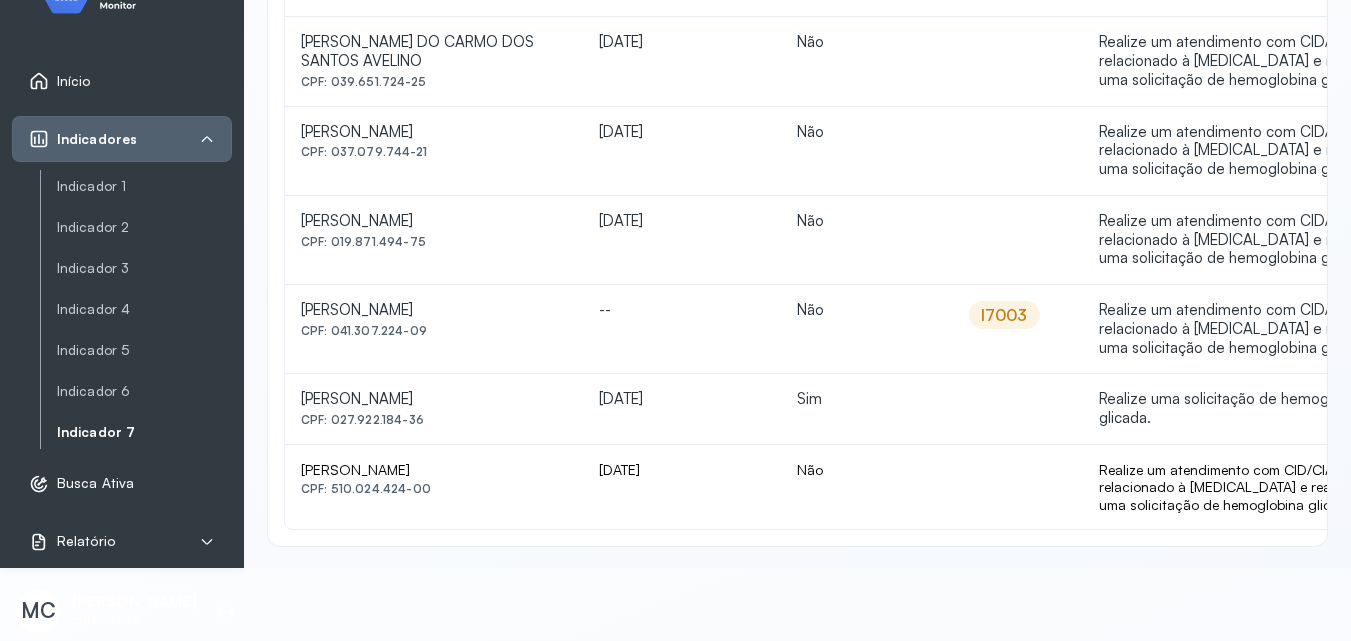 scroll, scrollTop: 800, scrollLeft: 0, axis: vertical 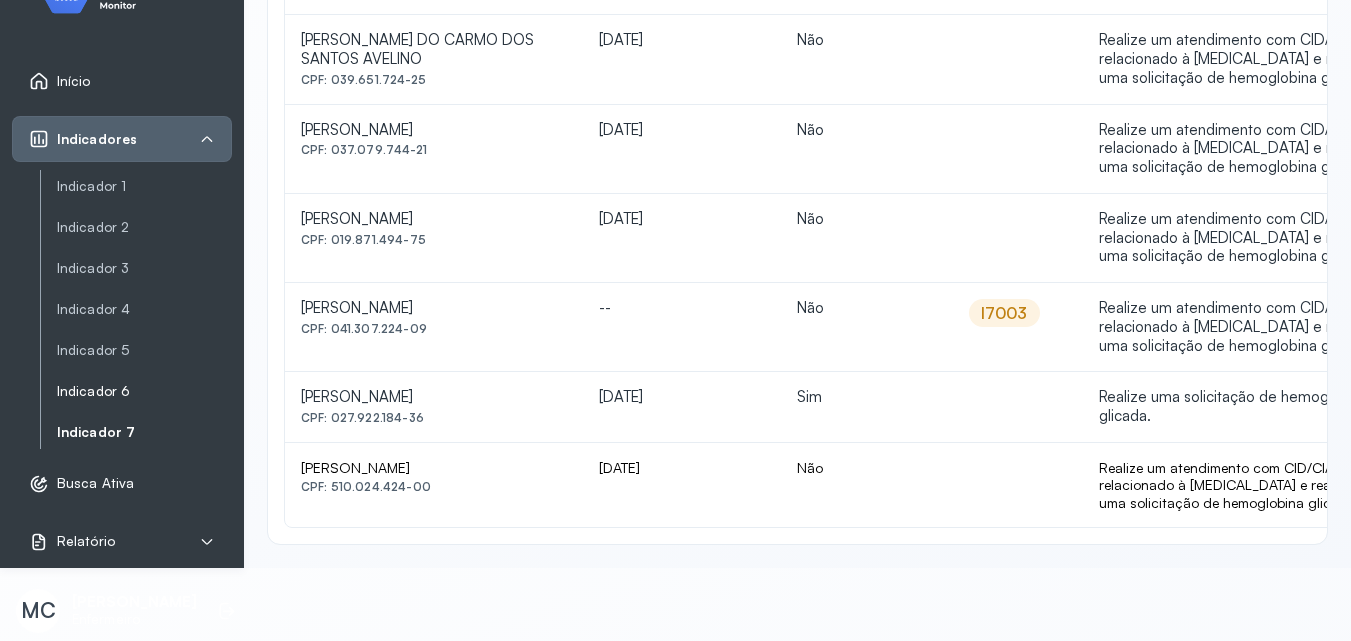 click on "Indicador 6" 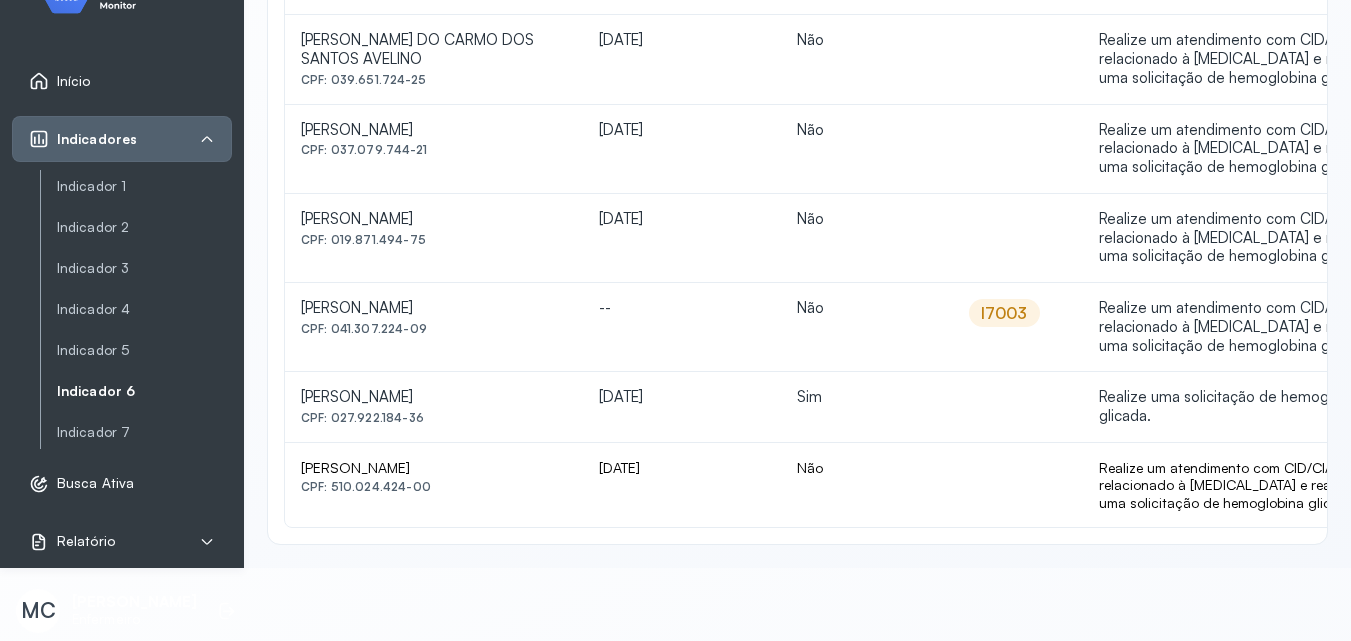 click on "Indicador 6" 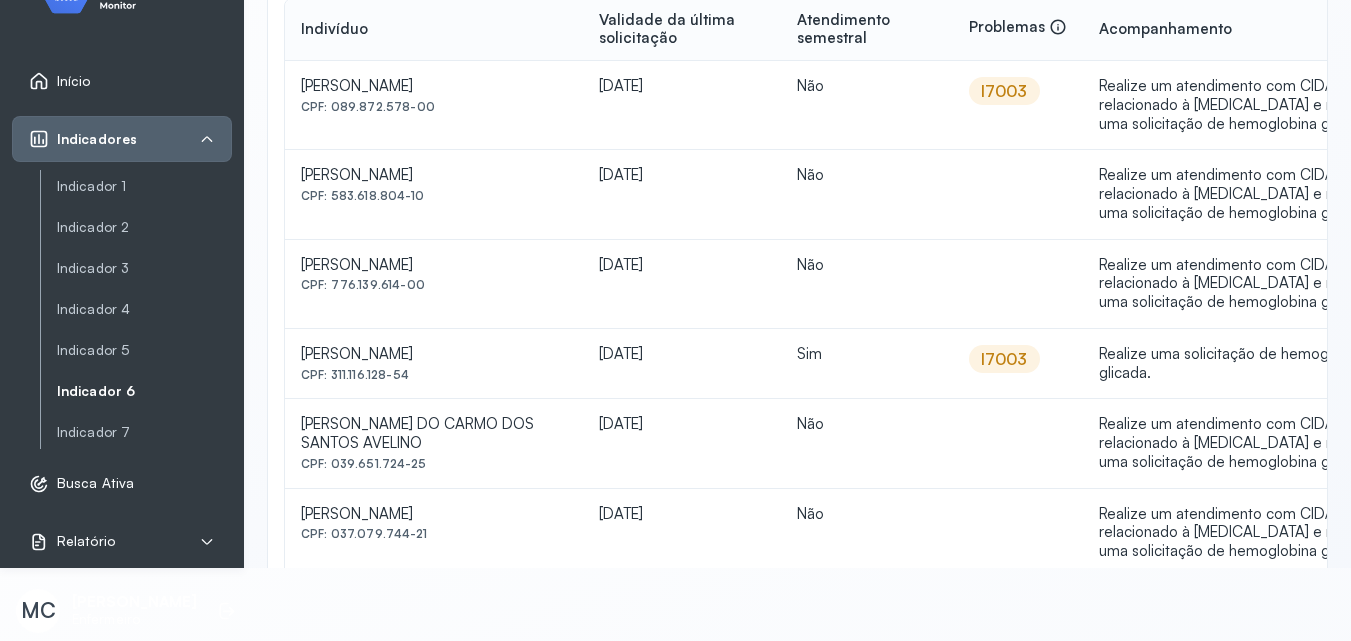 scroll, scrollTop: 0, scrollLeft: 0, axis: both 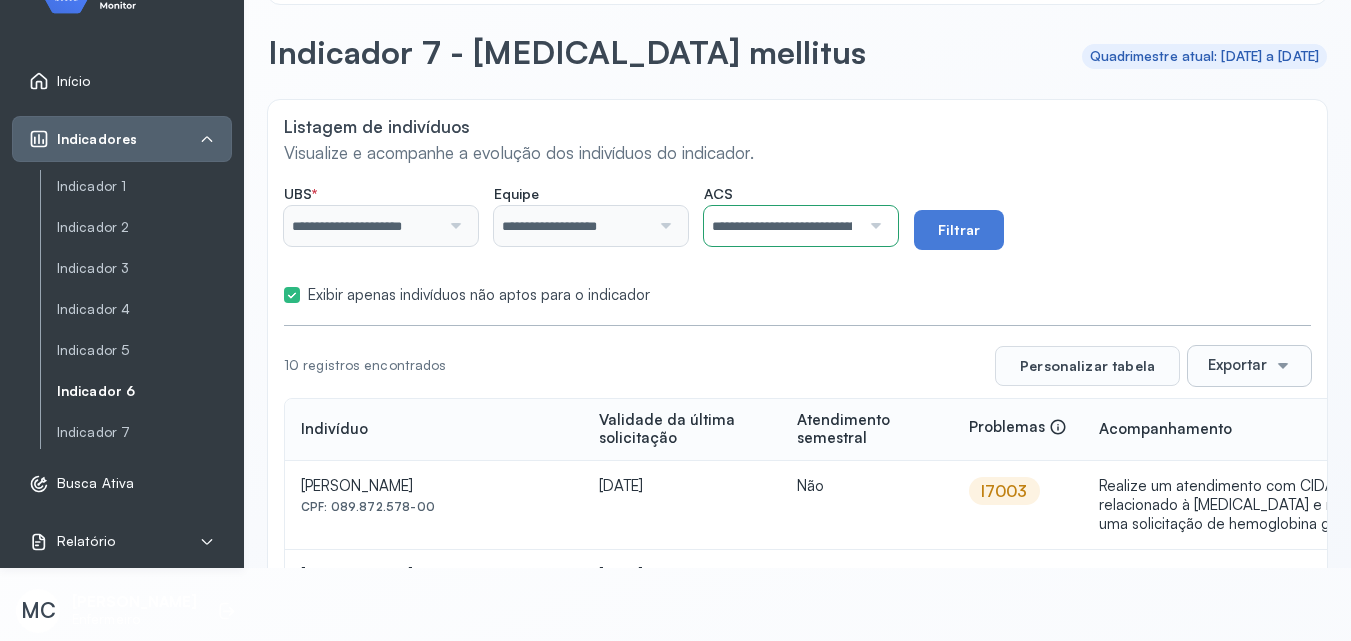 click on "Indicador 6" at bounding box center [144, 391] 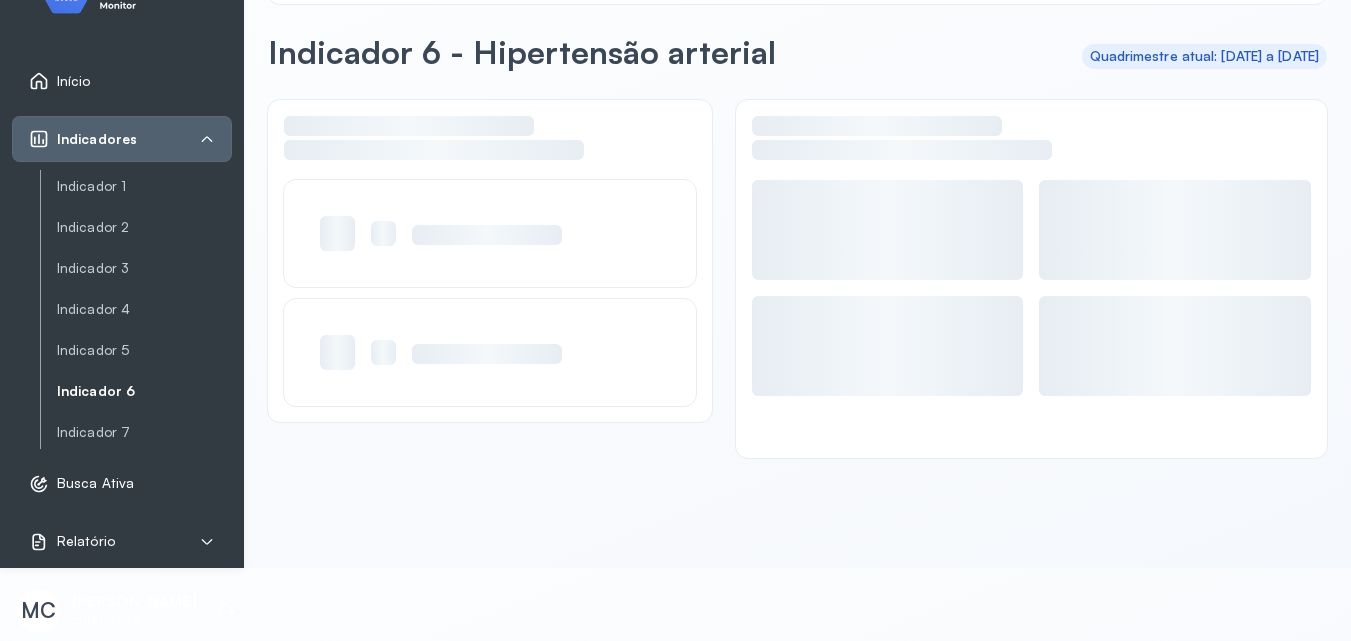 click on "Indicador 6" at bounding box center [144, 391] 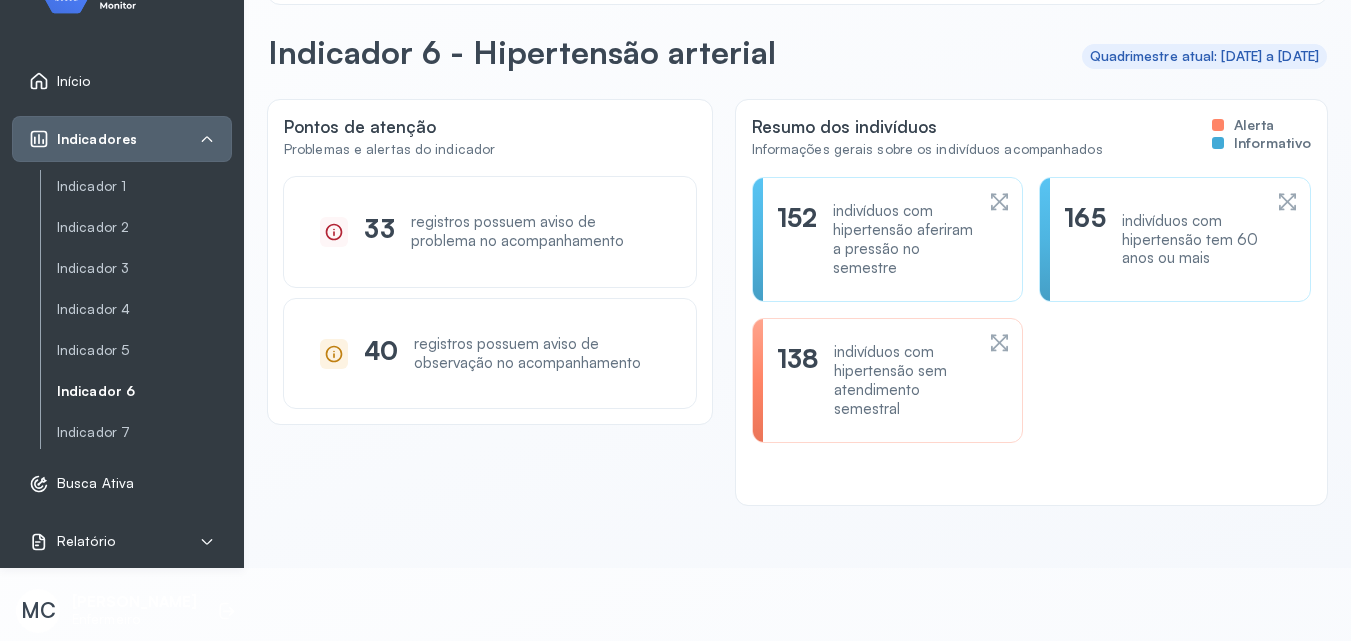 scroll, scrollTop: 0, scrollLeft: 0, axis: both 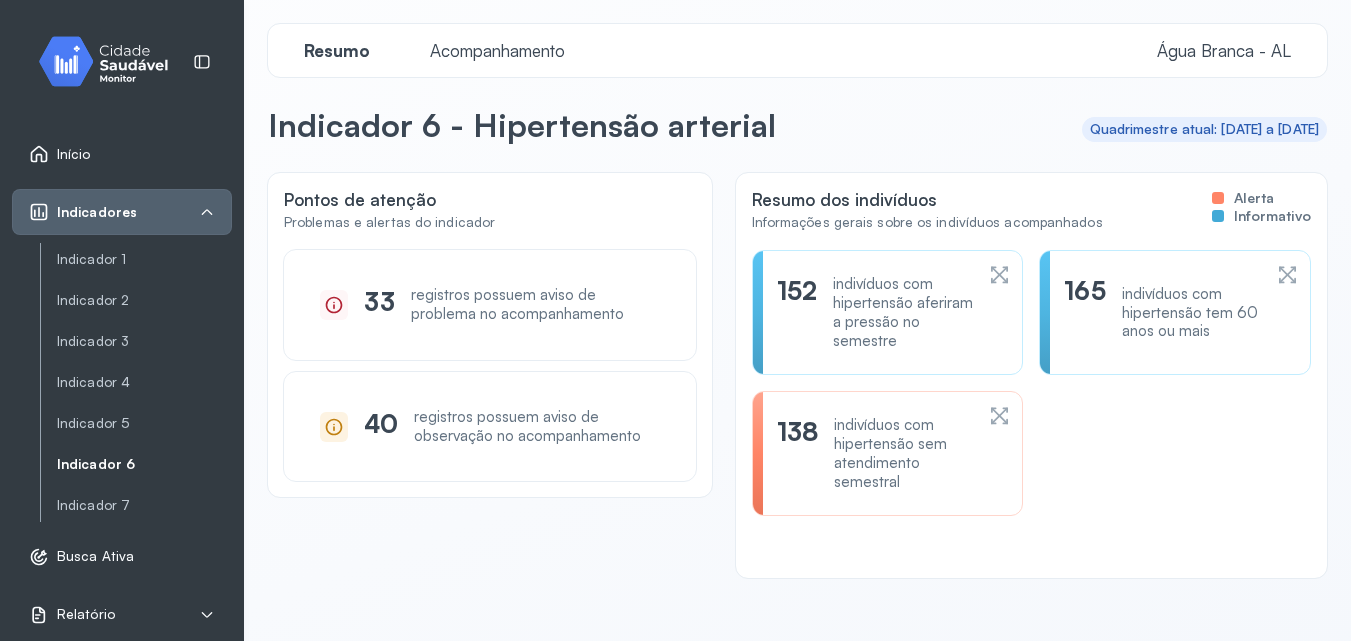 click on "Acompanhamento" at bounding box center [497, 50] 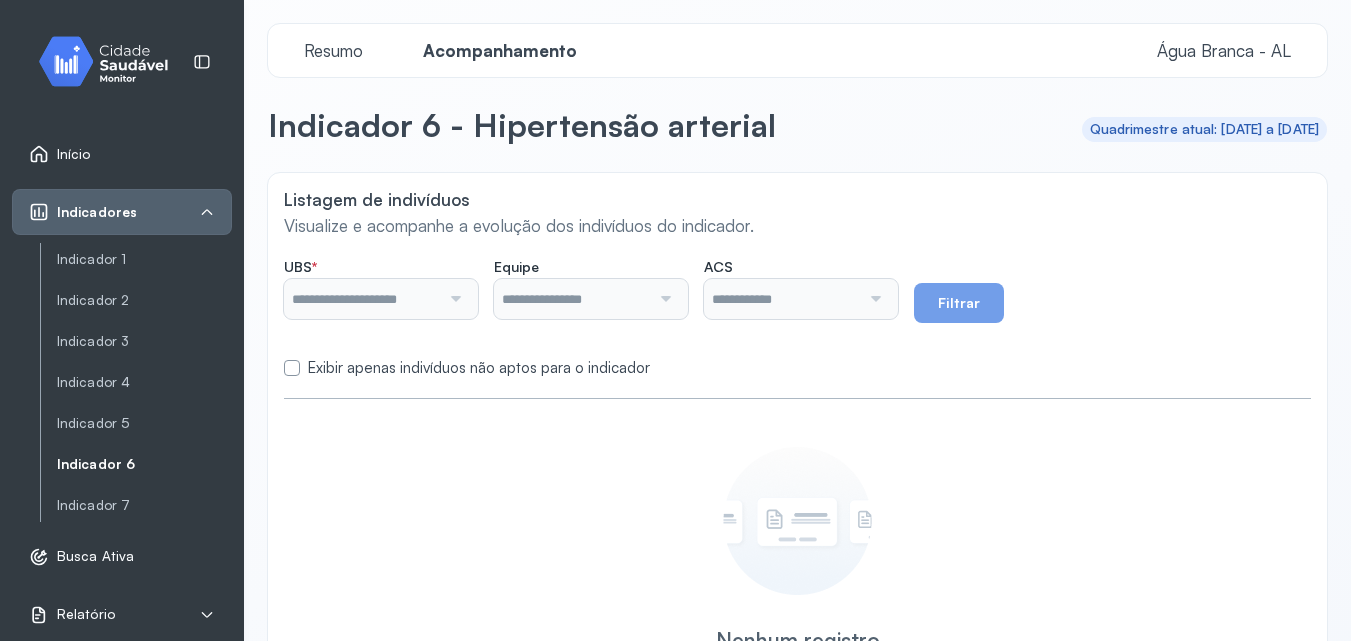 type on "**********" 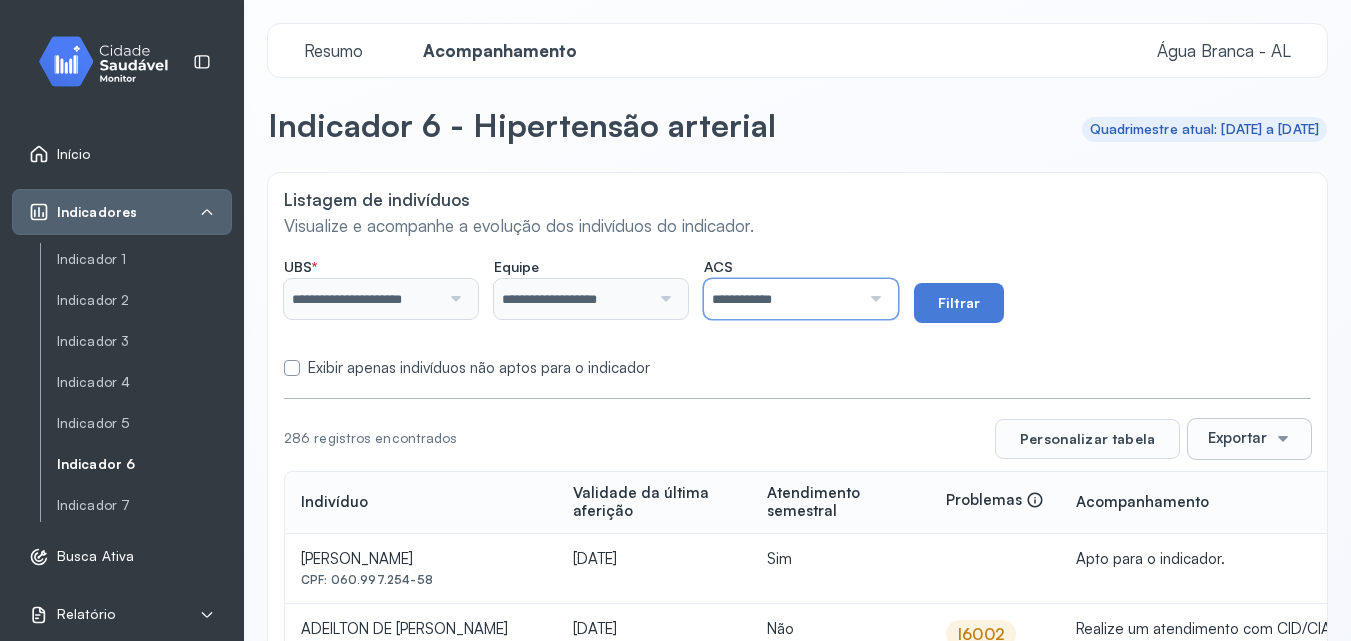 click on "**********" at bounding box center [782, 299] 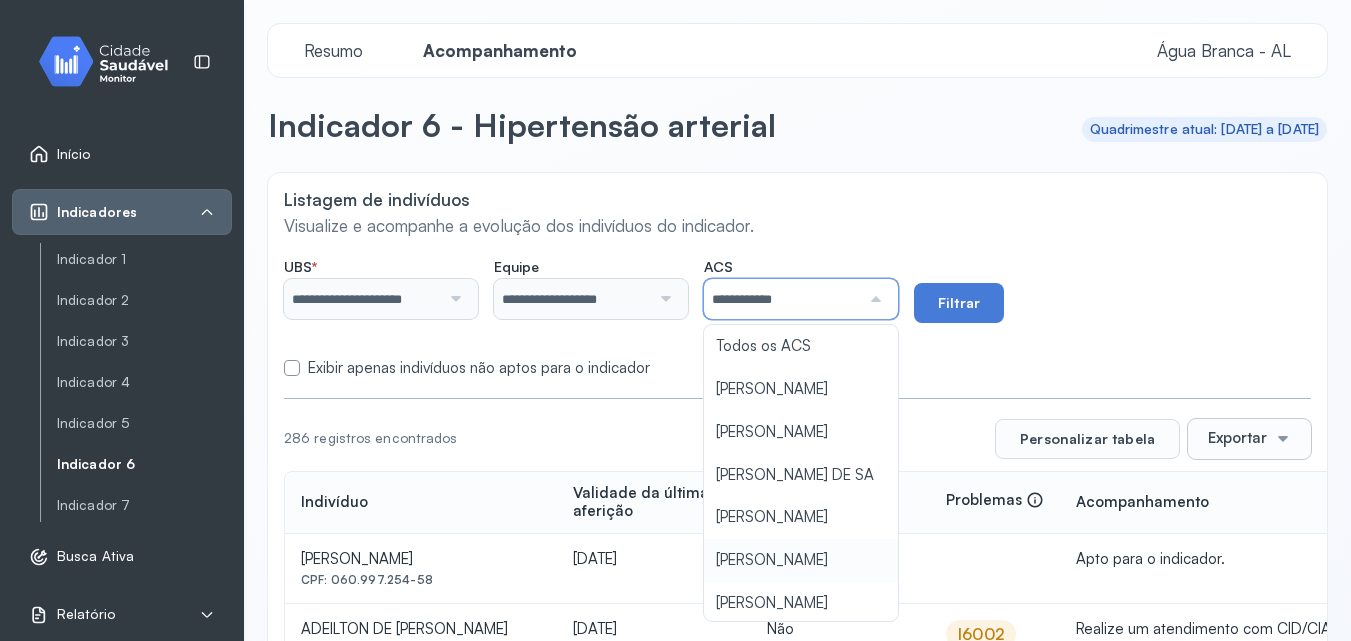 type on "**********" 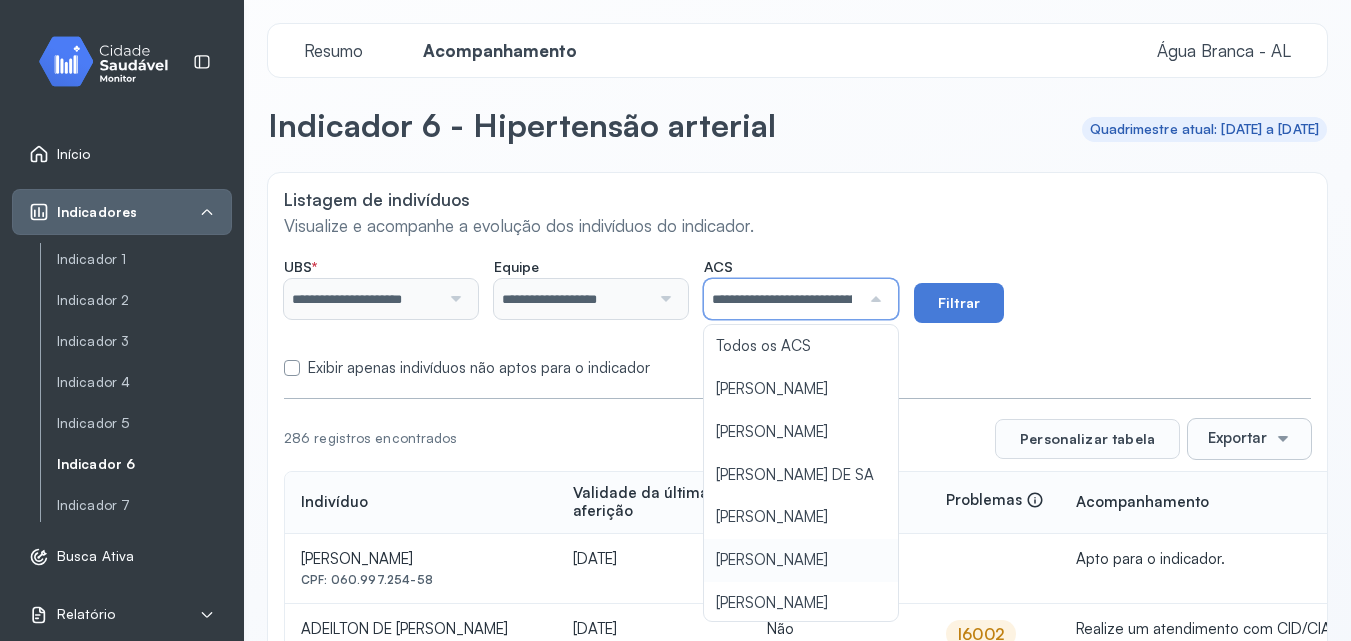 click on "**********" 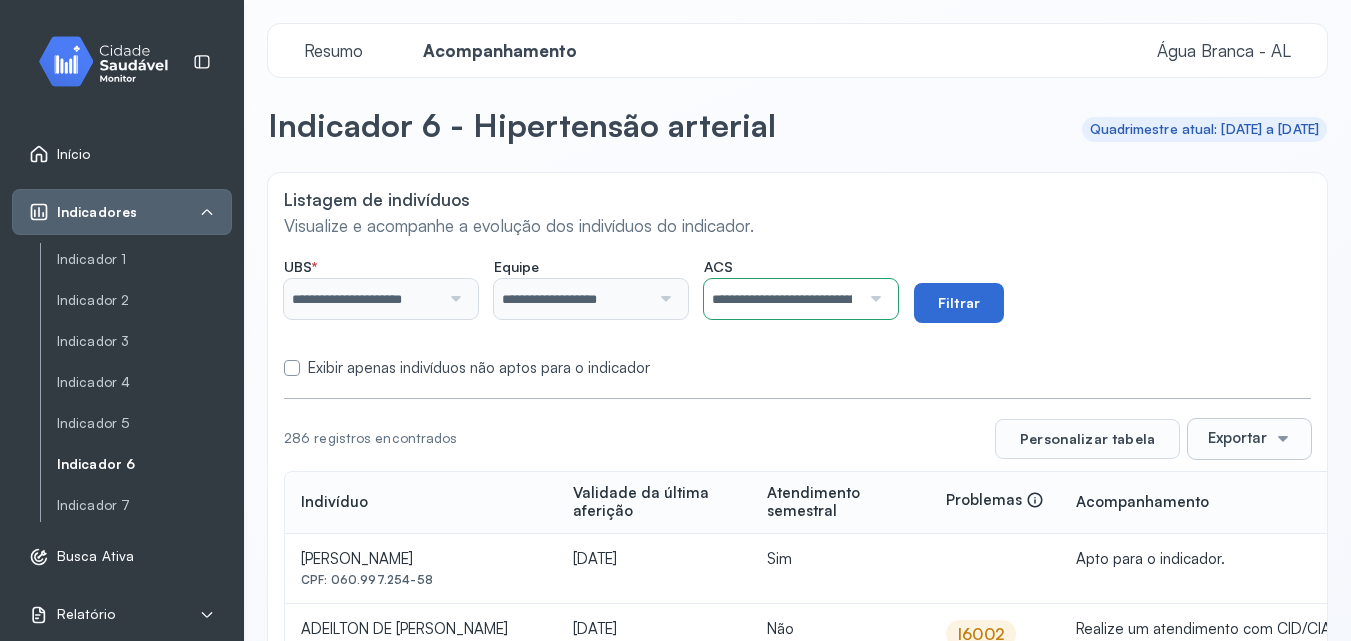 click on "Filtrar" at bounding box center [959, 303] 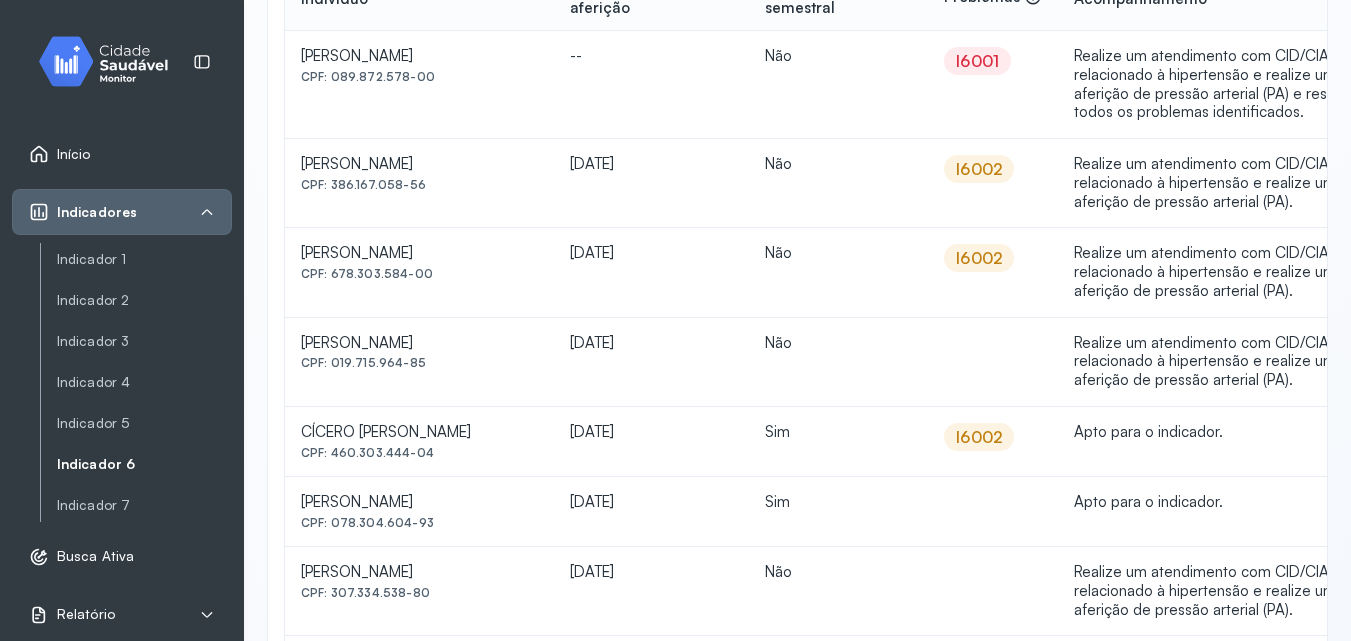 scroll, scrollTop: 0, scrollLeft: 0, axis: both 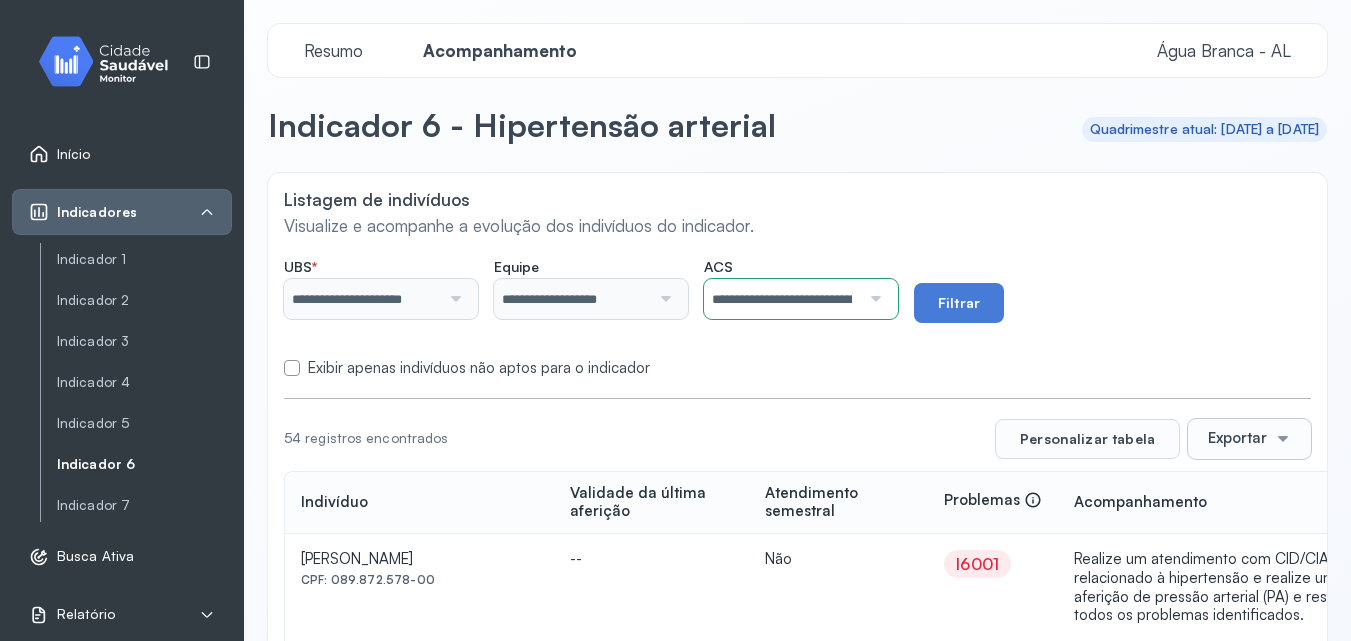click on "Exibir apenas indivíduos não aptos para o indicador" at bounding box center [479, 368] 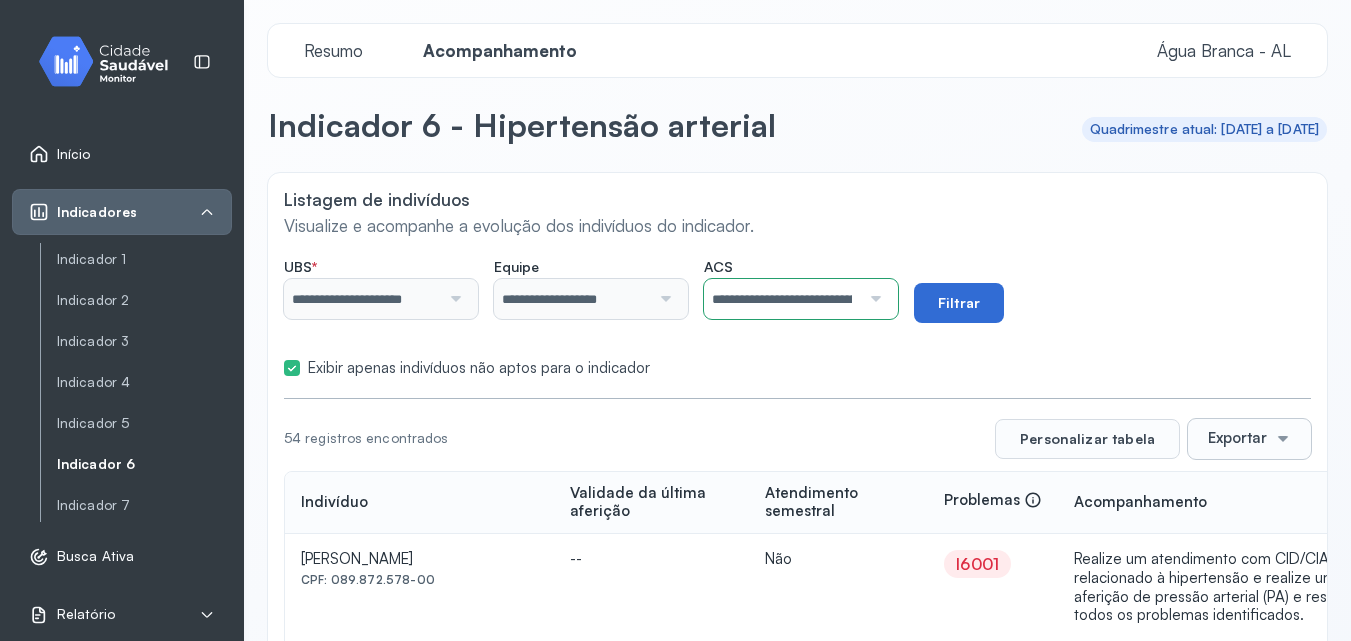 click on "Filtrar" at bounding box center (959, 303) 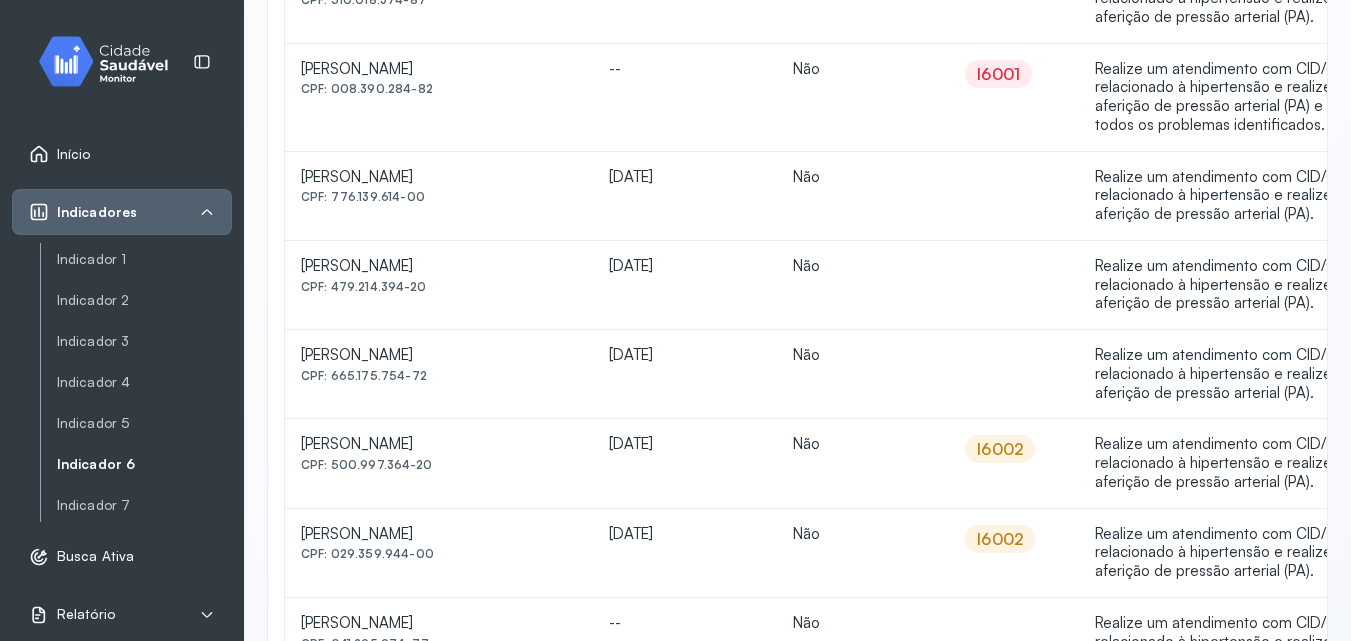 scroll, scrollTop: 1783, scrollLeft: 0, axis: vertical 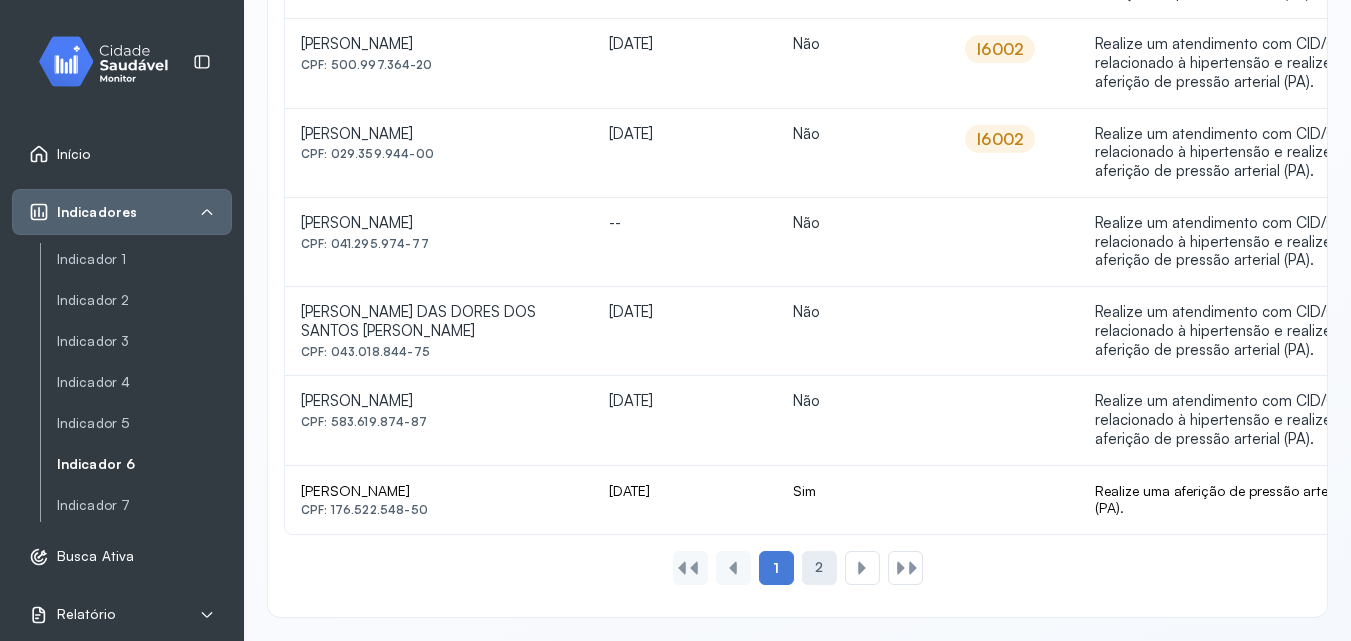 click on "2" 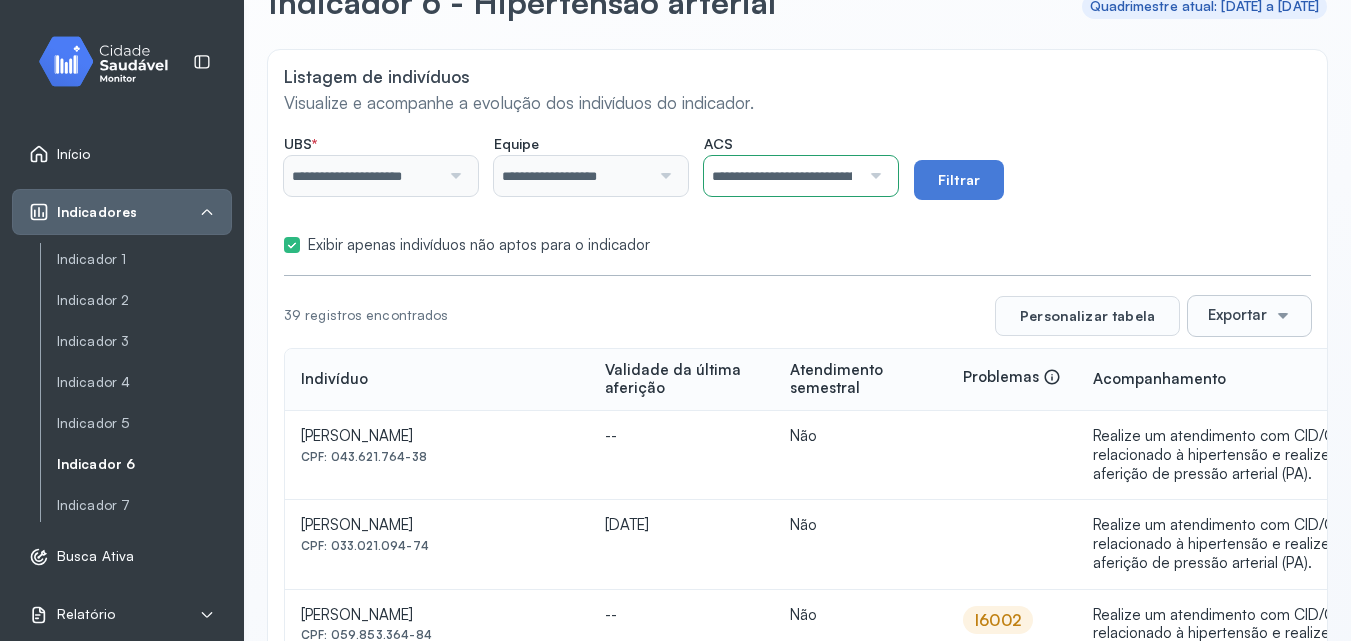 scroll, scrollTop: 0, scrollLeft: 0, axis: both 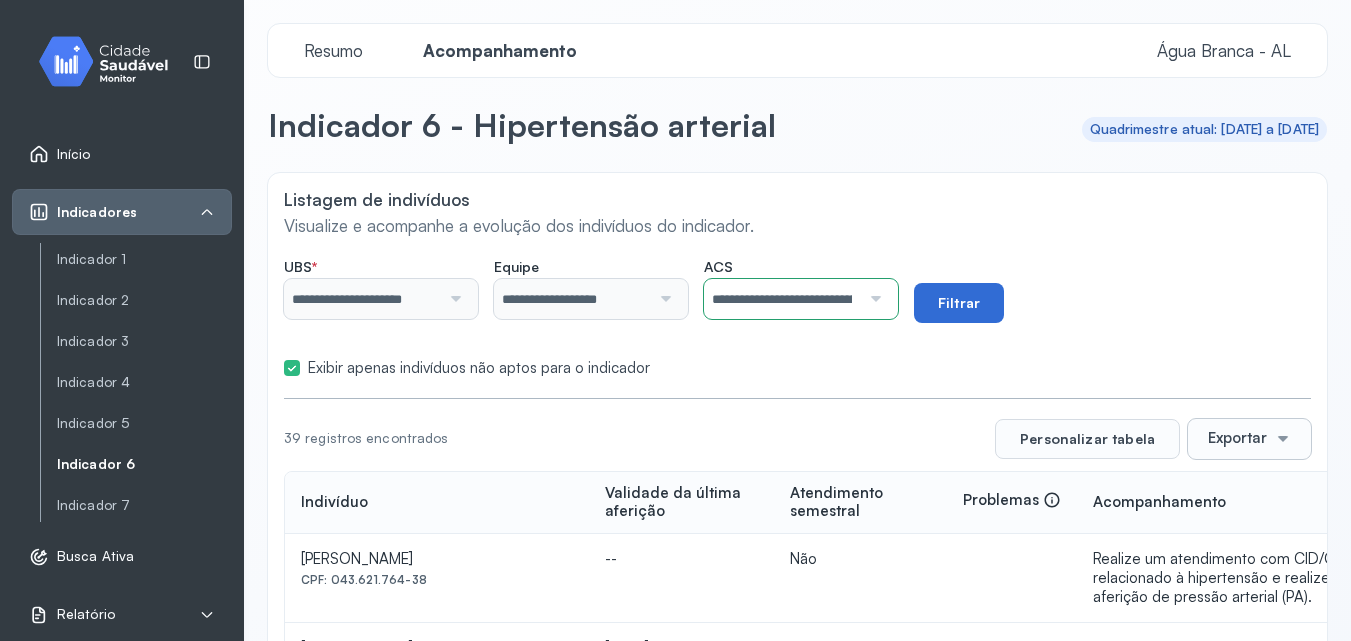 click on "Filtrar" at bounding box center [959, 303] 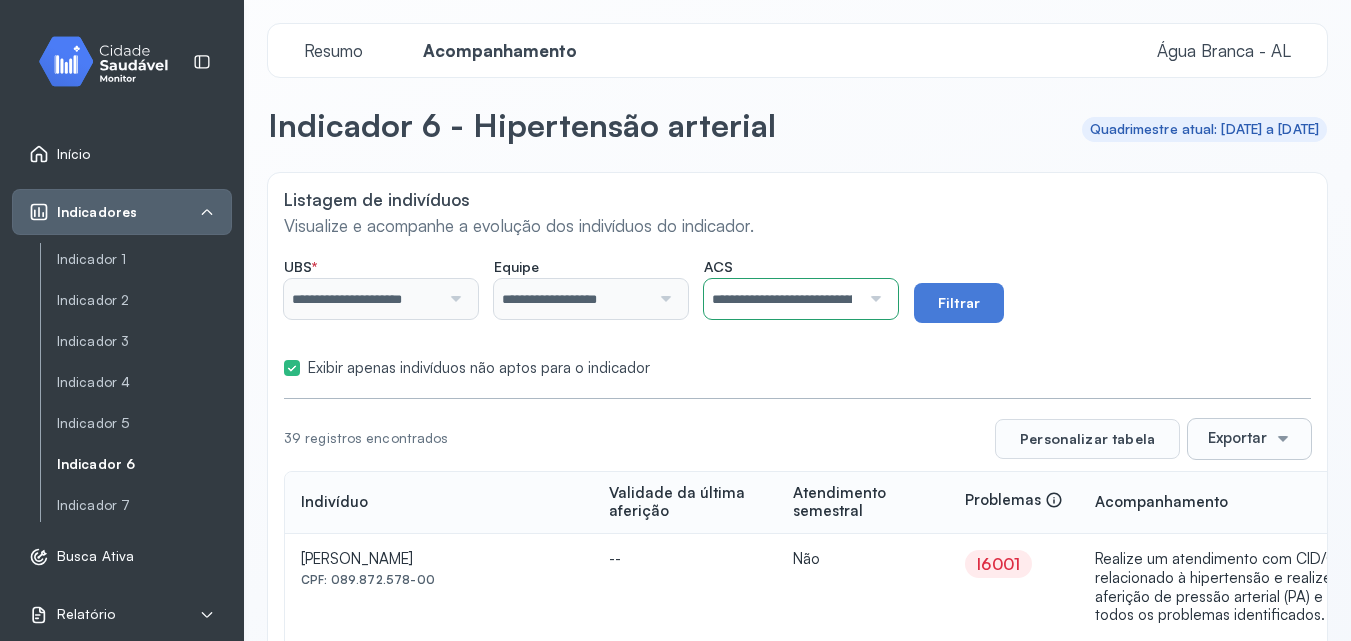 click on "Exportar" at bounding box center [1237, 438] 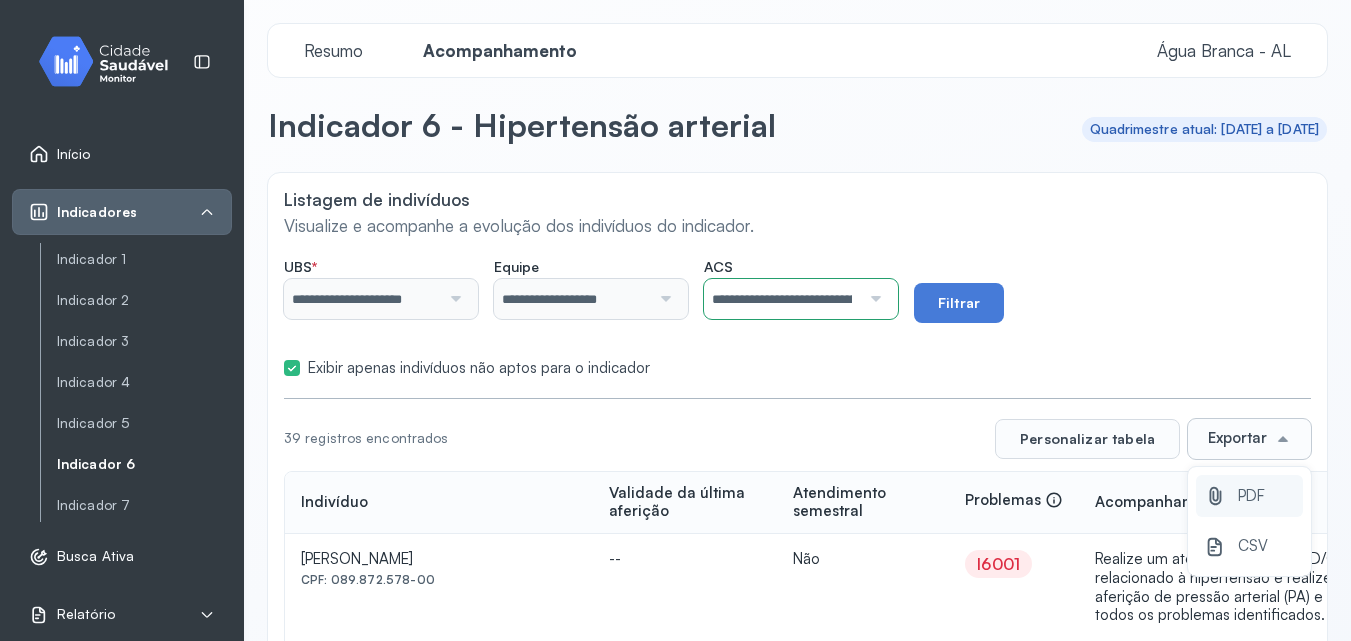 click on "PDF" at bounding box center [1251, 496] 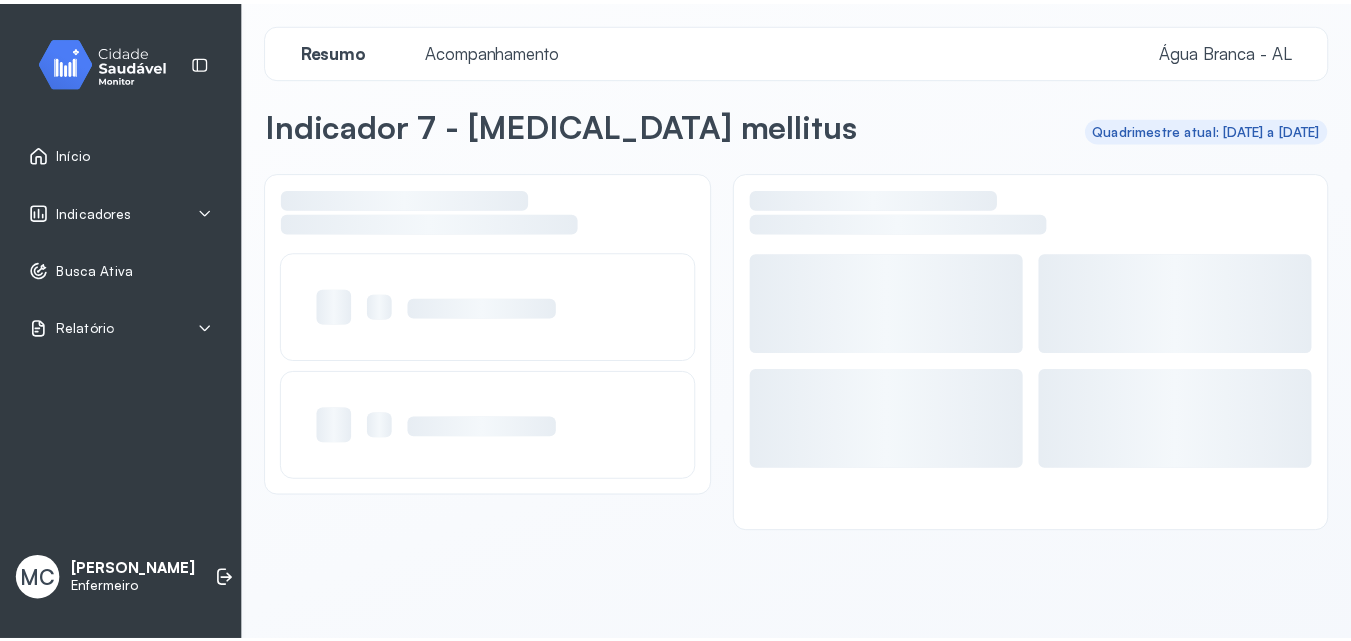 scroll, scrollTop: 0, scrollLeft: 0, axis: both 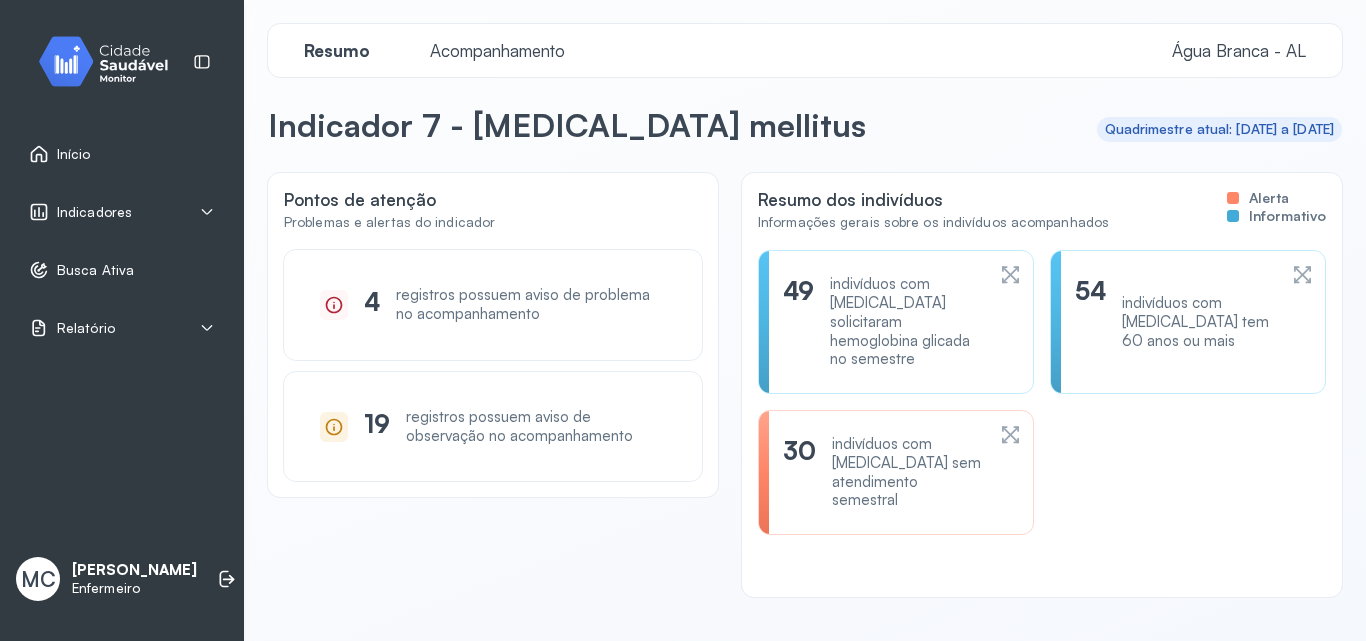 click on "Indicadores" at bounding box center [122, 212] 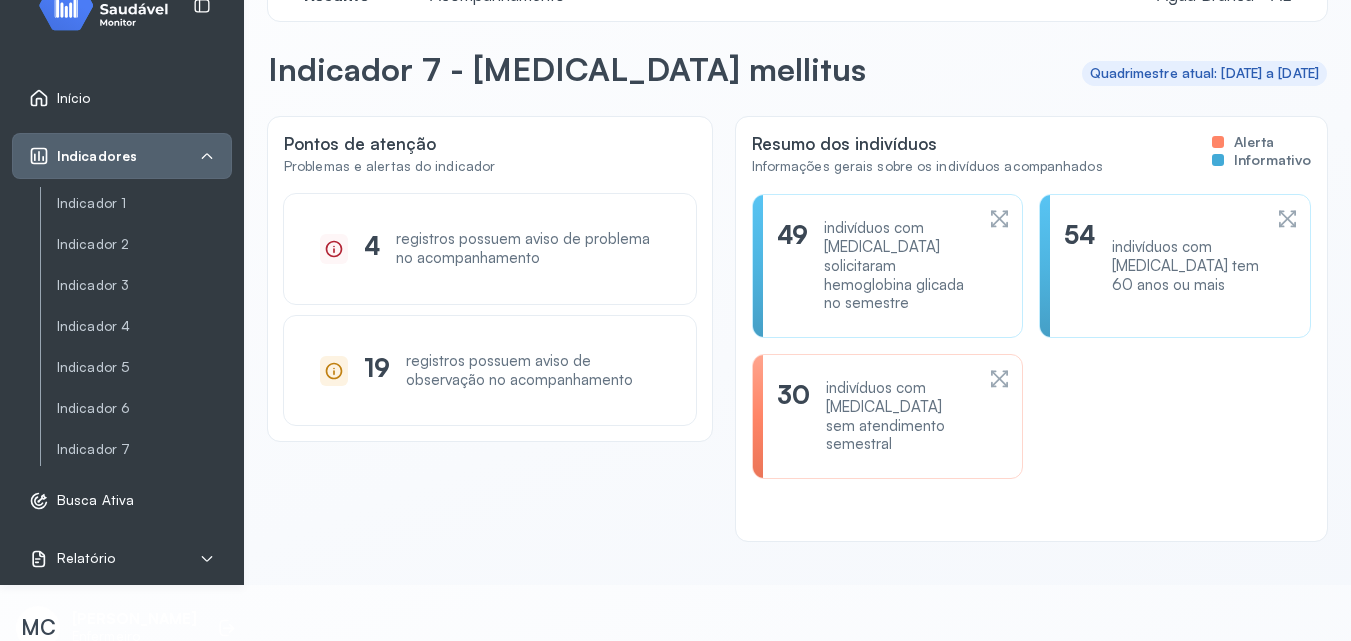 scroll, scrollTop: 0, scrollLeft: 0, axis: both 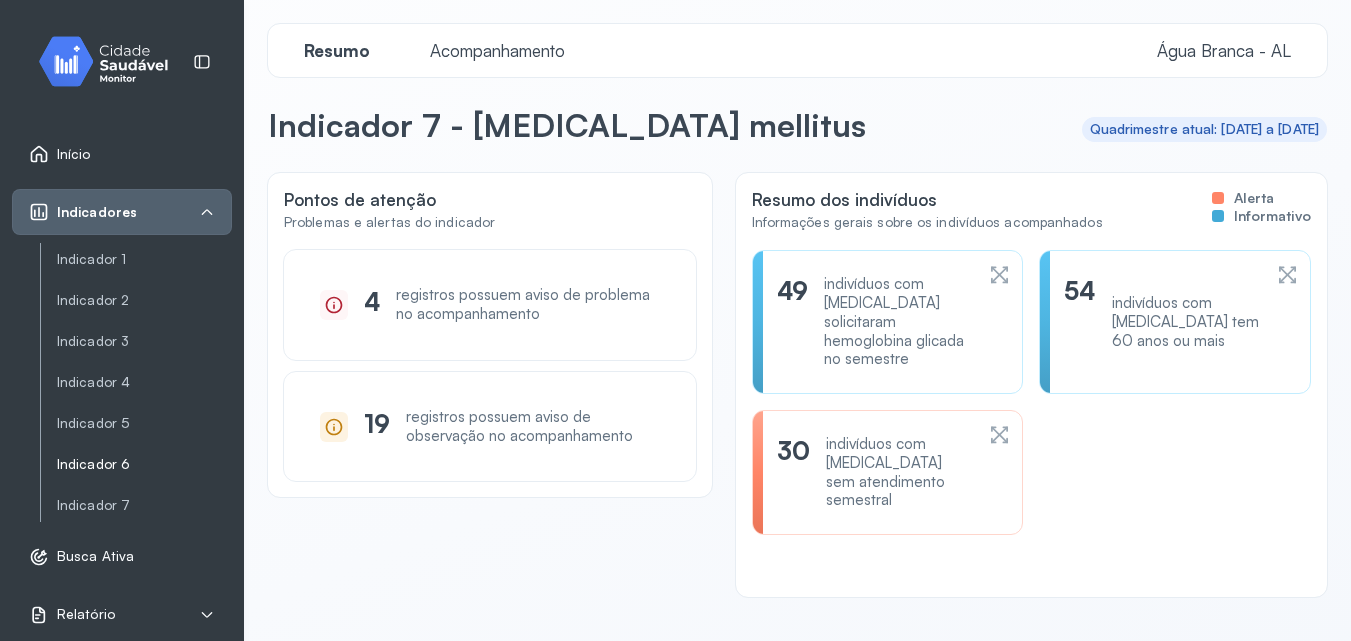 click on "Indicador 6" at bounding box center [144, 464] 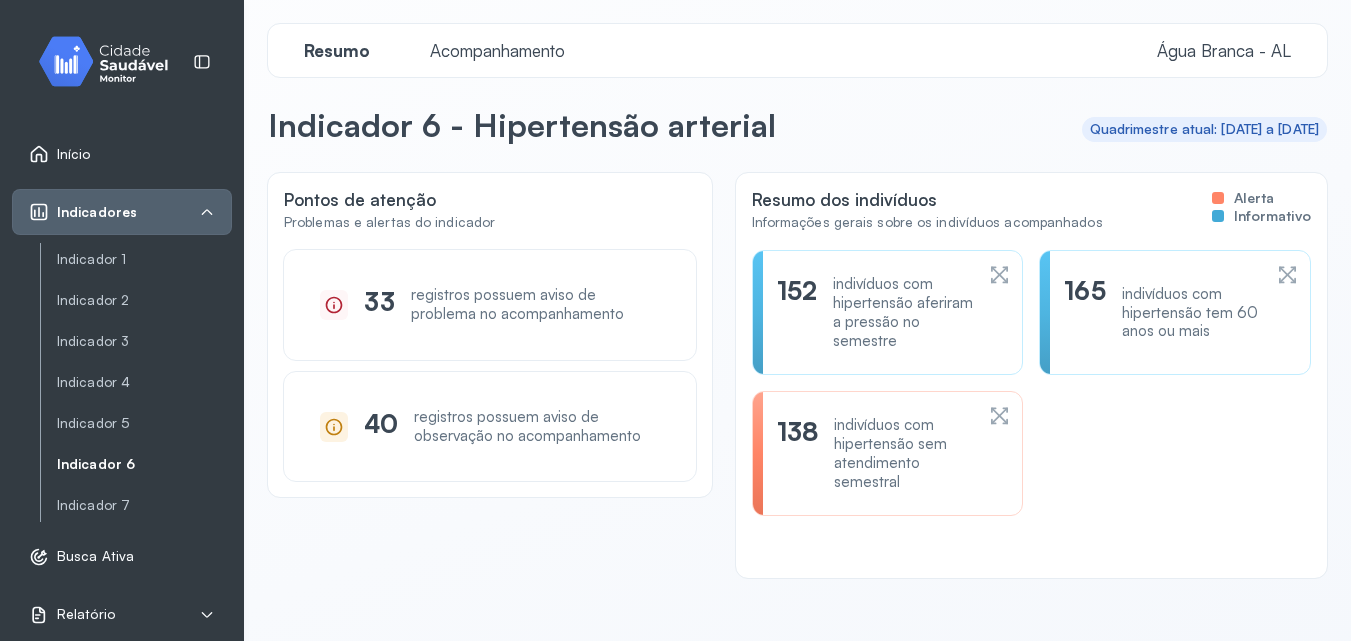 click on "Resumo Acompanhamento Água Branca - AL" 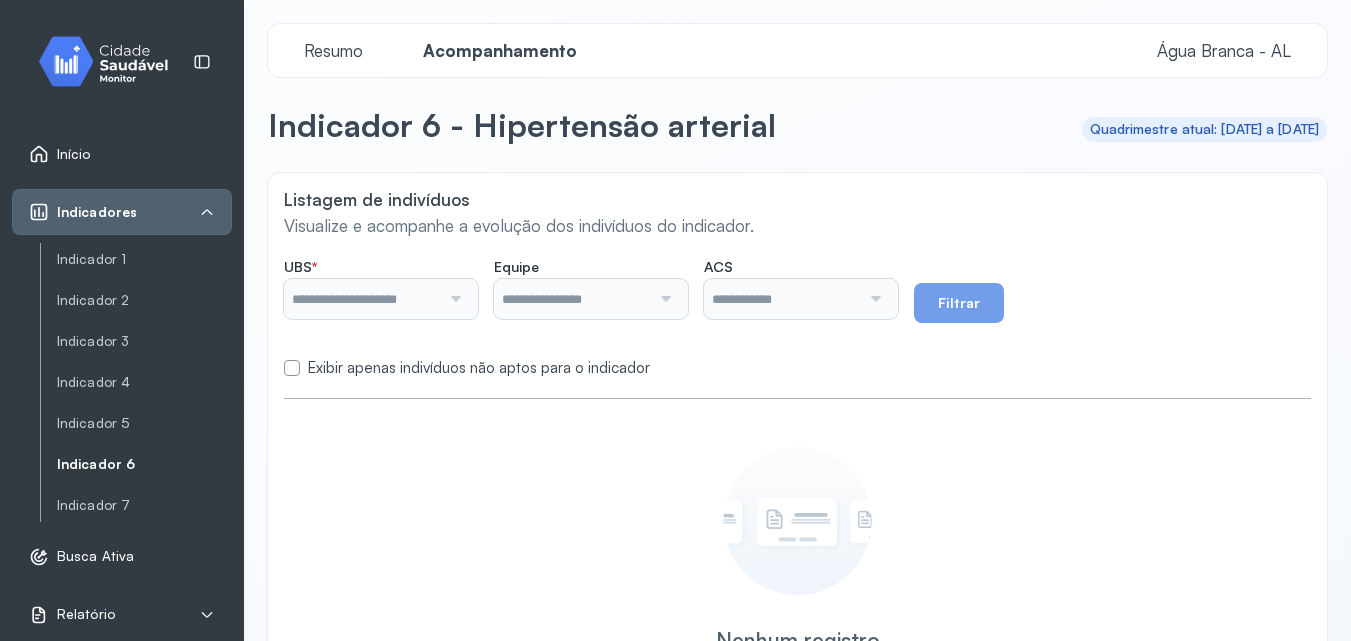 type on "**********" 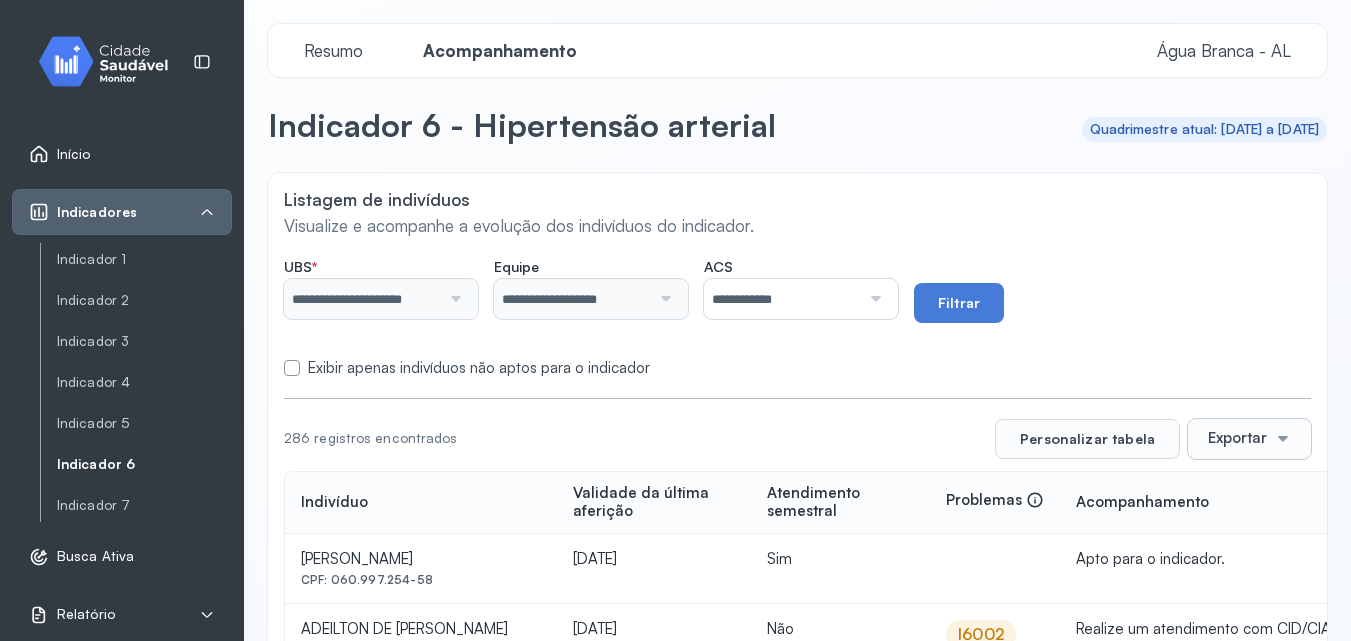 click at bounding box center (873, 299) 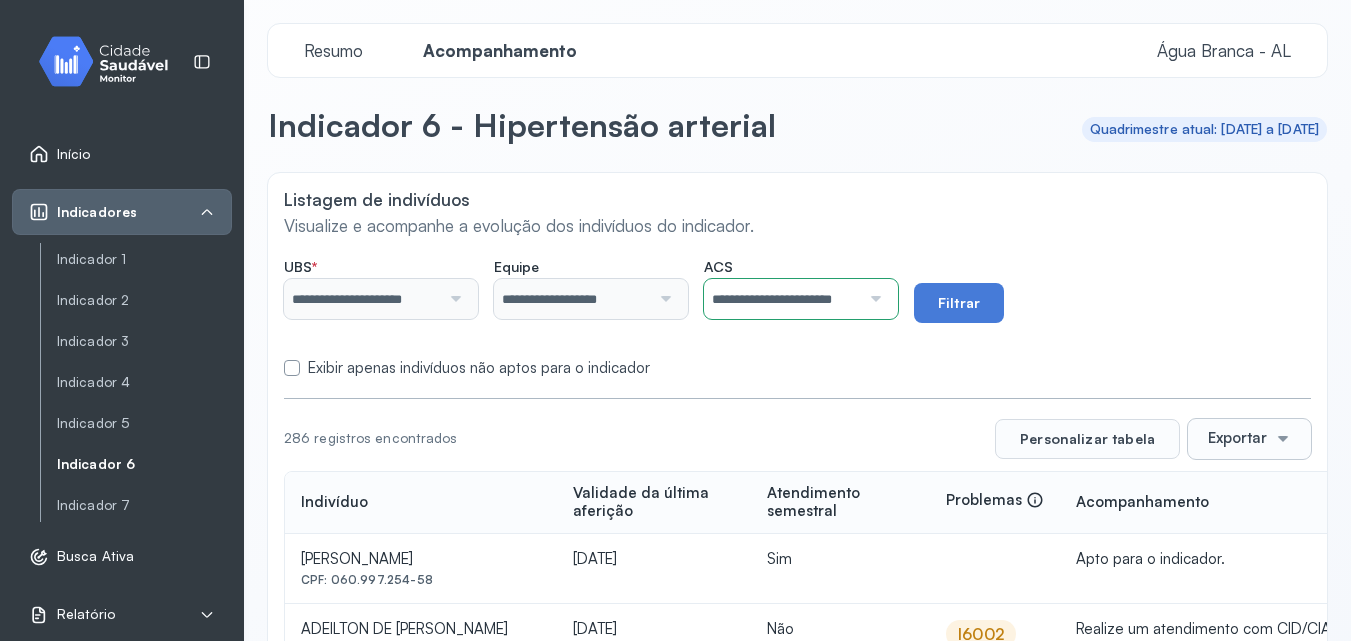click on "**********" 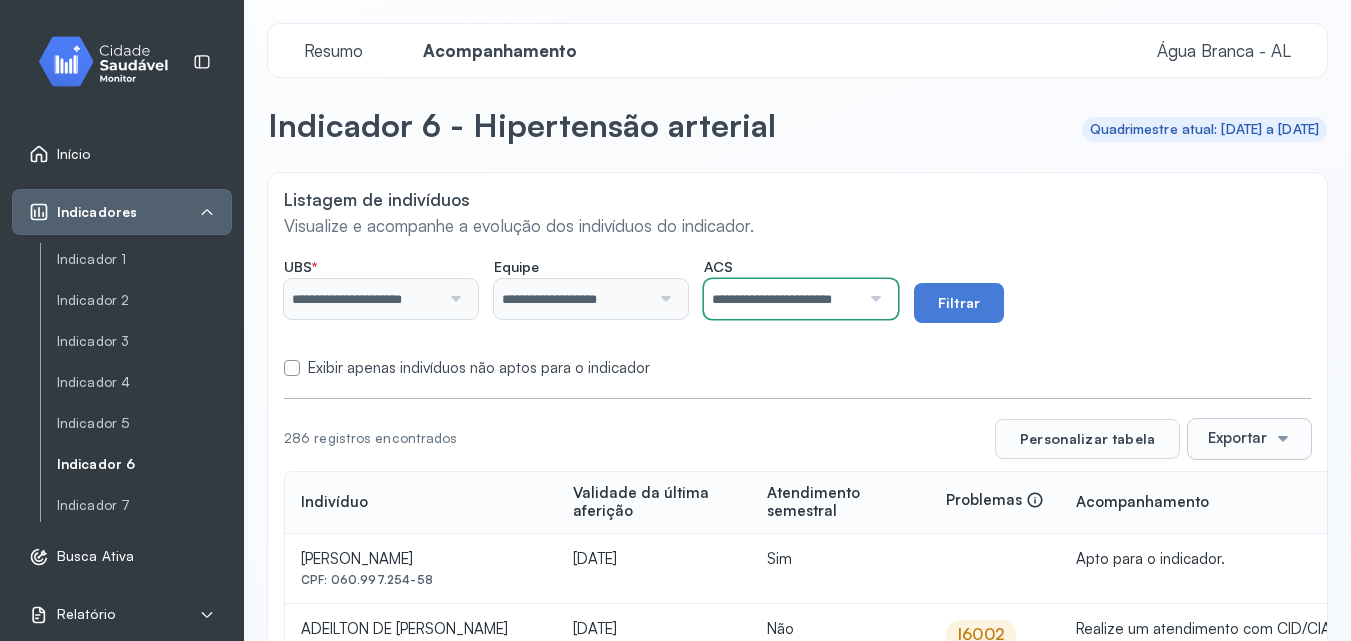 click on "**********" at bounding box center [782, 299] 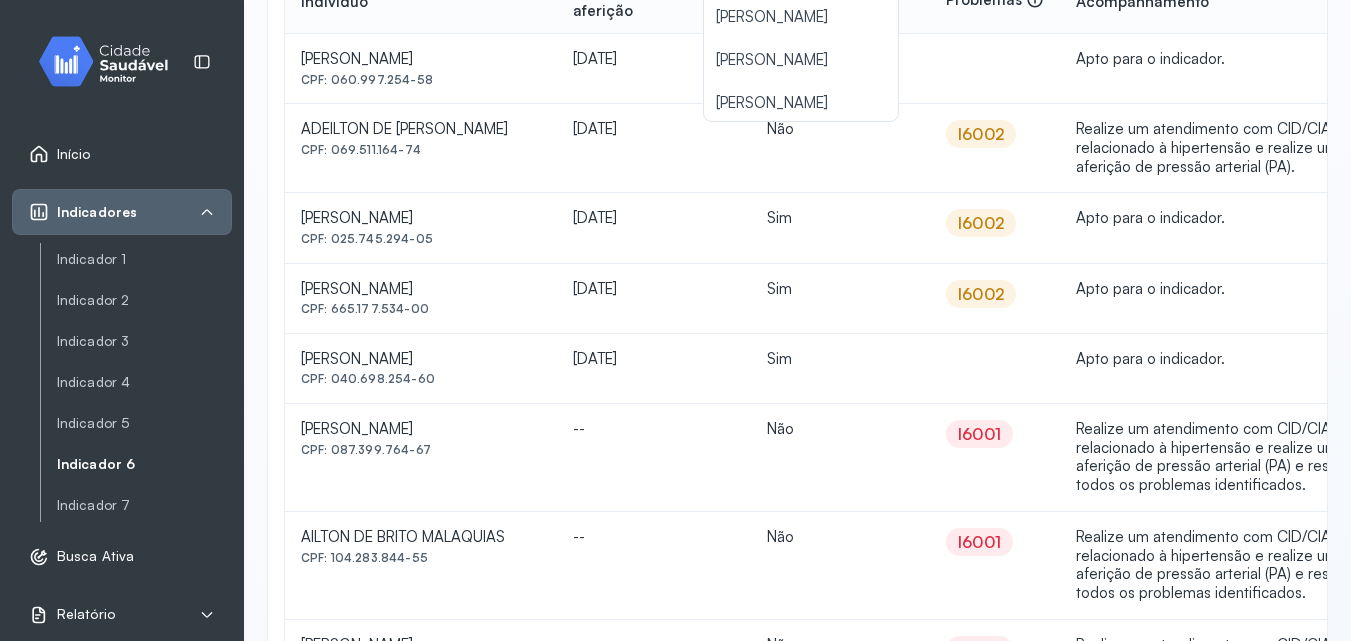 scroll, scrollTop: 0, scrollLeft: 0, axis: both 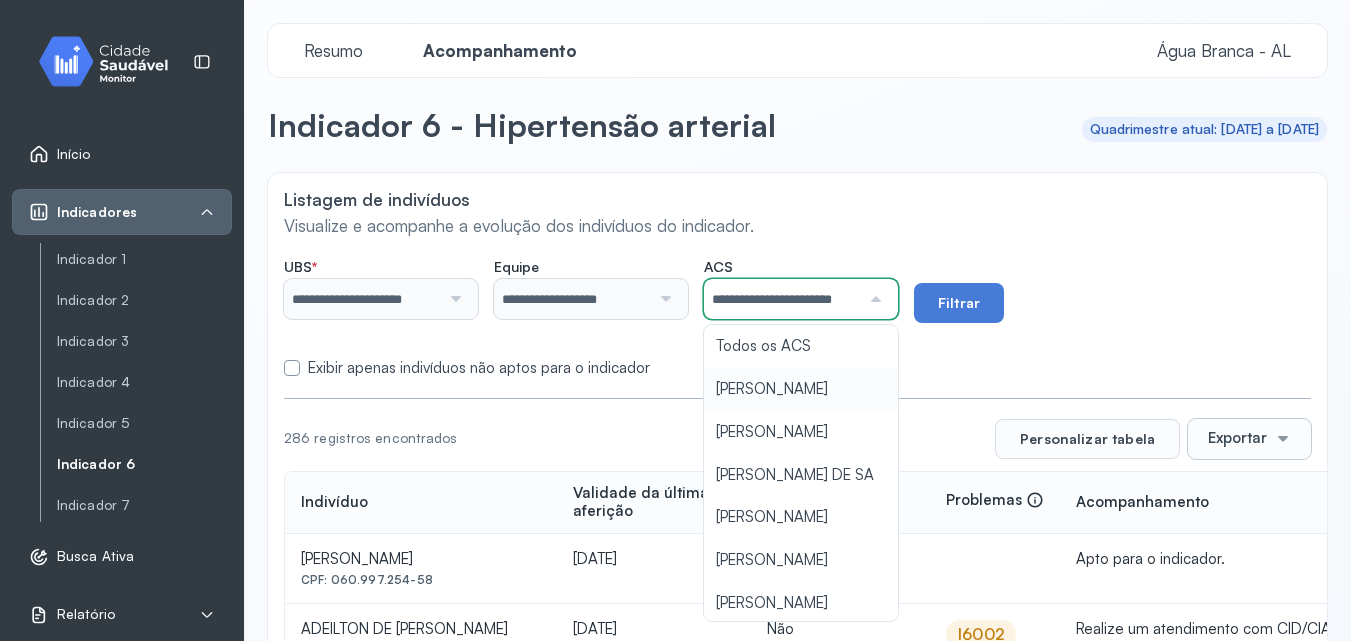 click on "**********" at bounding box center (782, 299) 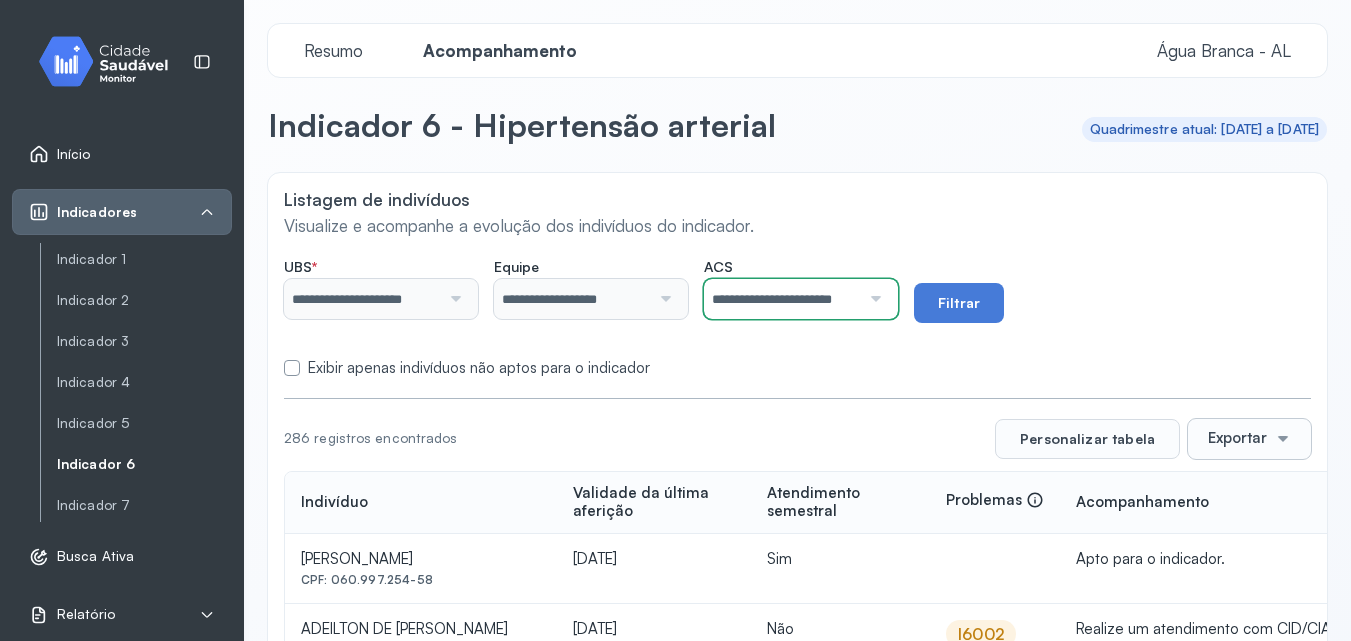 click on "**********" at bounding box center [782, 299] 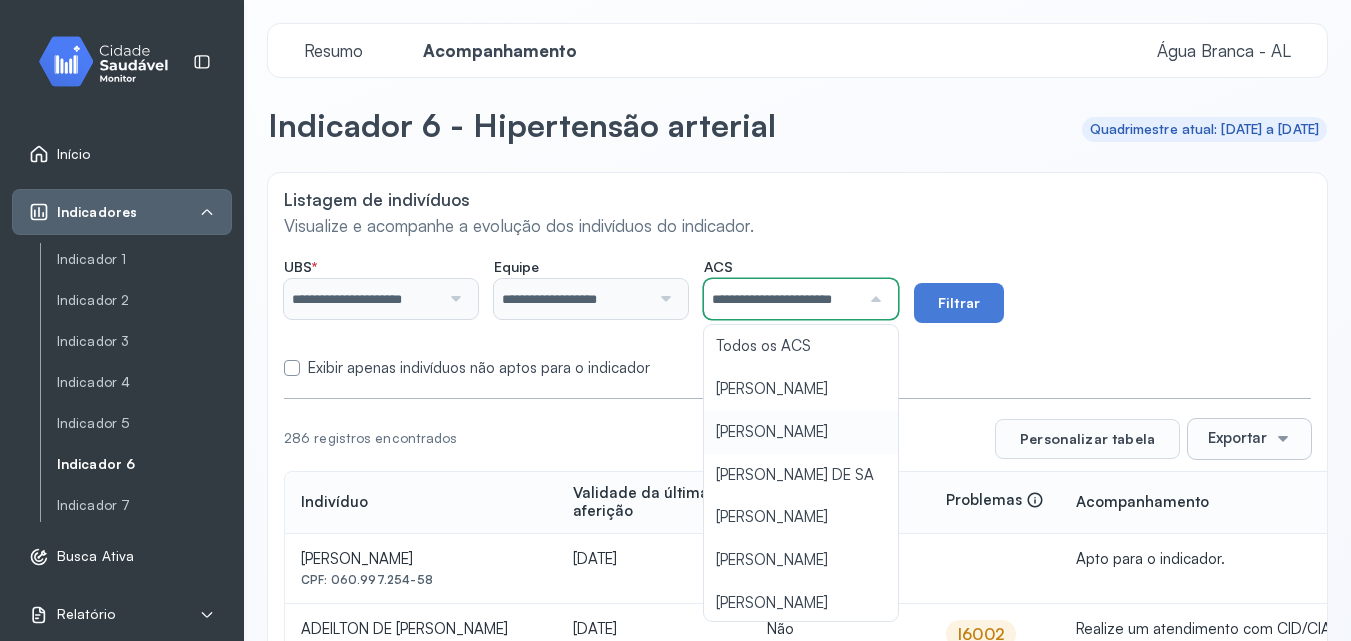 type on "**********" 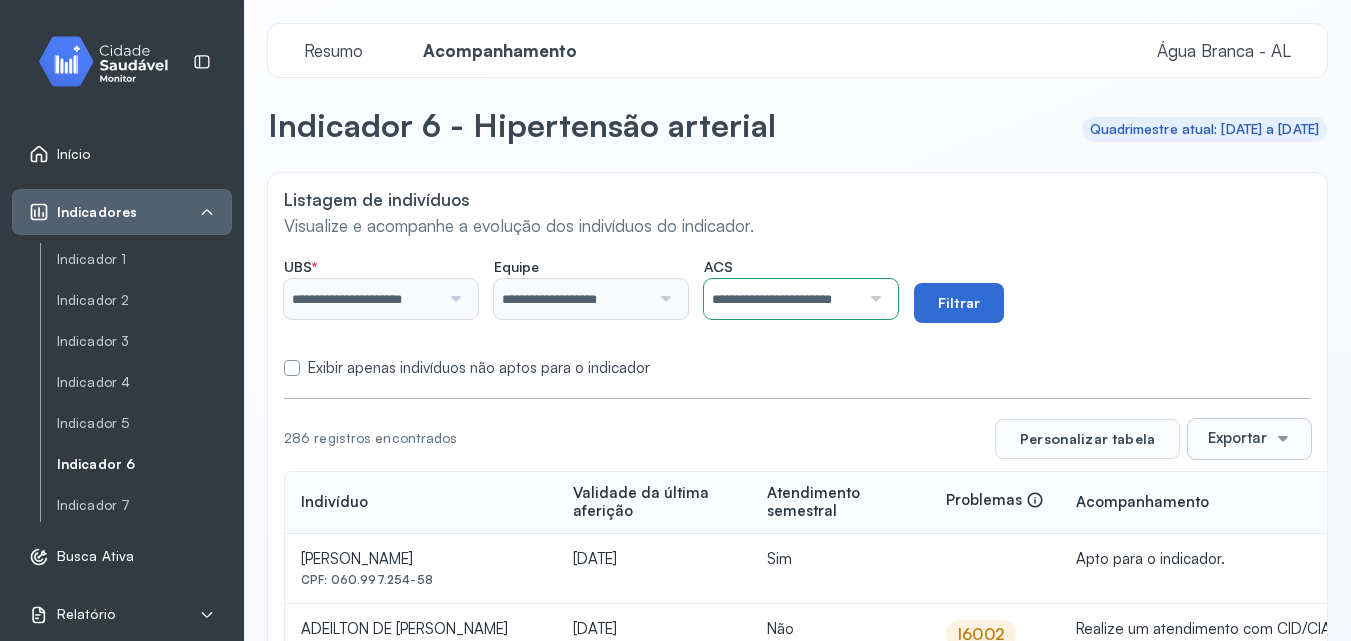 click on "Filtrar" at bounding box center (959, 303) 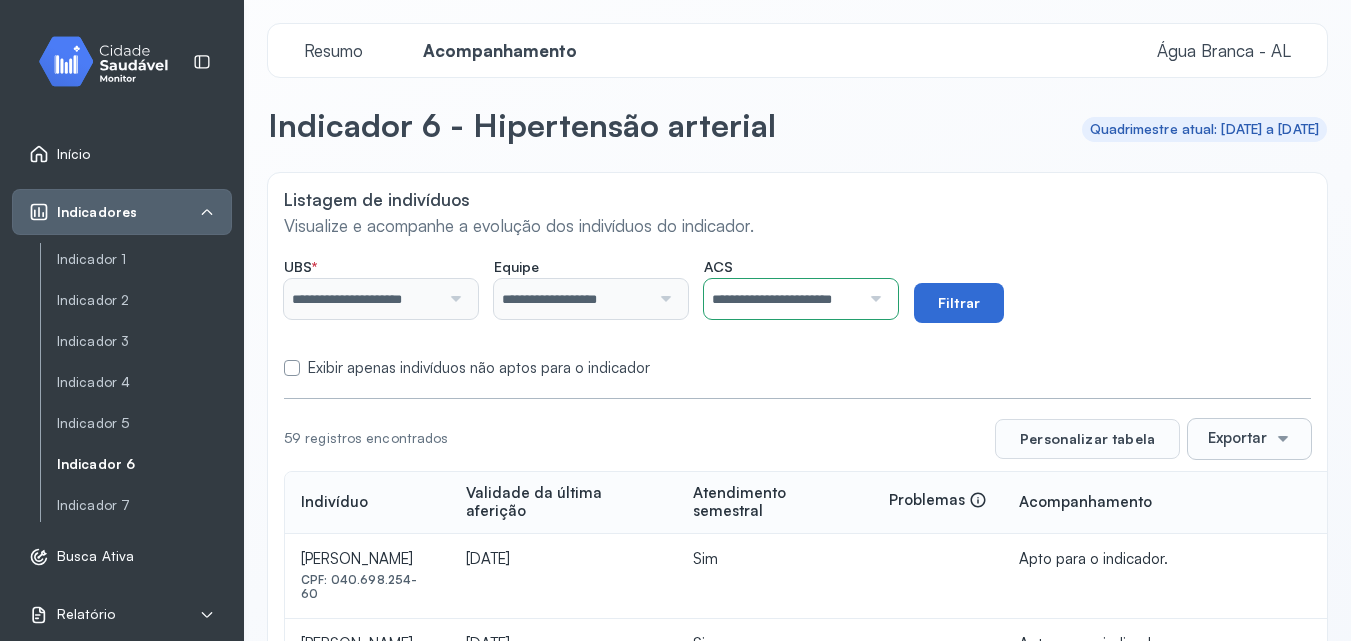 click on "Filtrar" at bounding box center (959, 303) 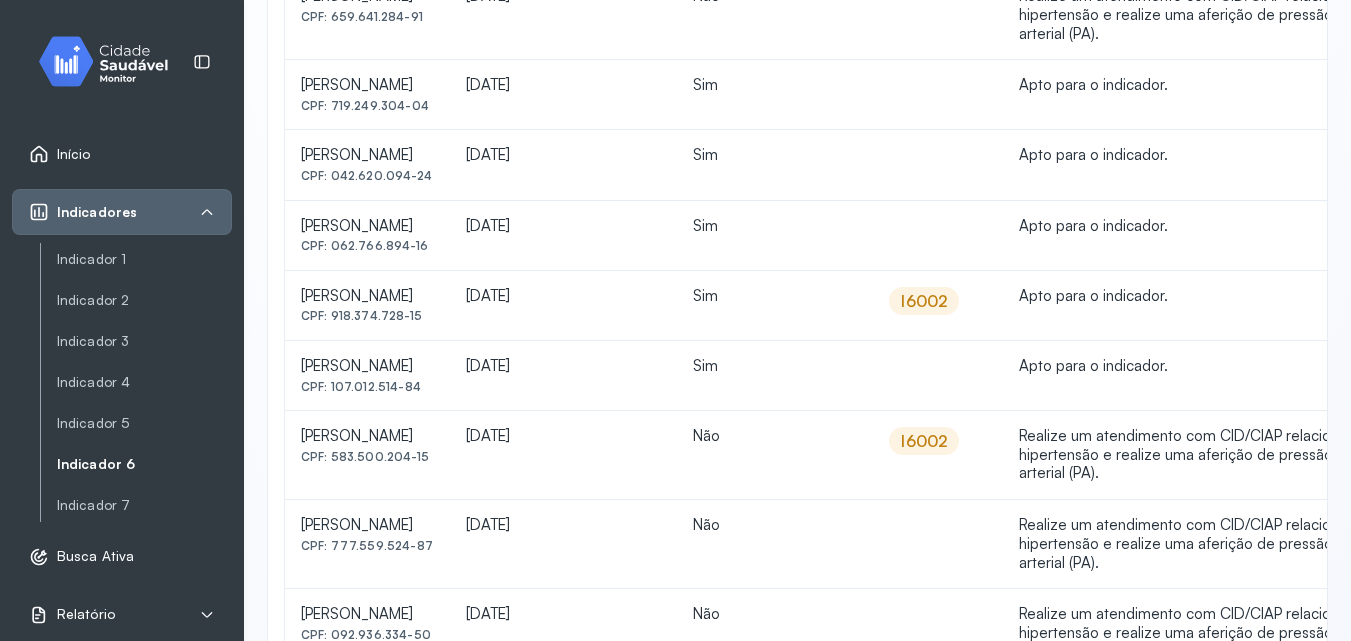 scroll, scrollTop: 1100, scrollLeft: 0, axis: vertical 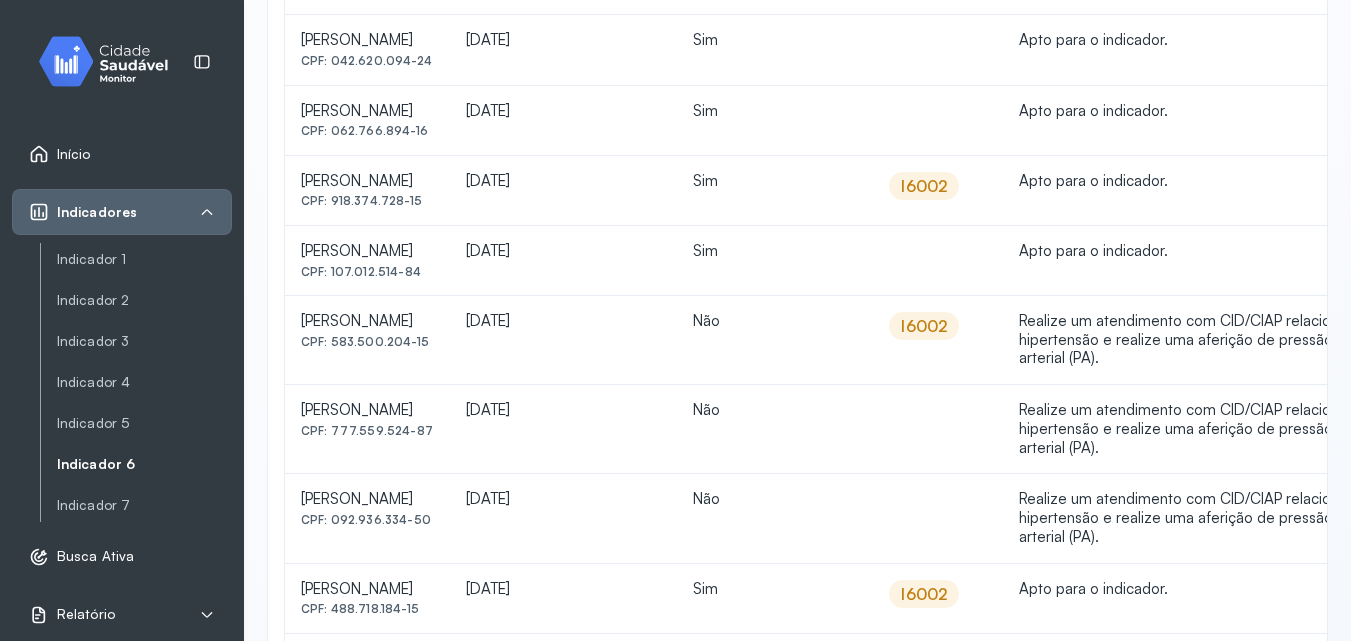 click on "I6002" at bounding box center (924, 186) 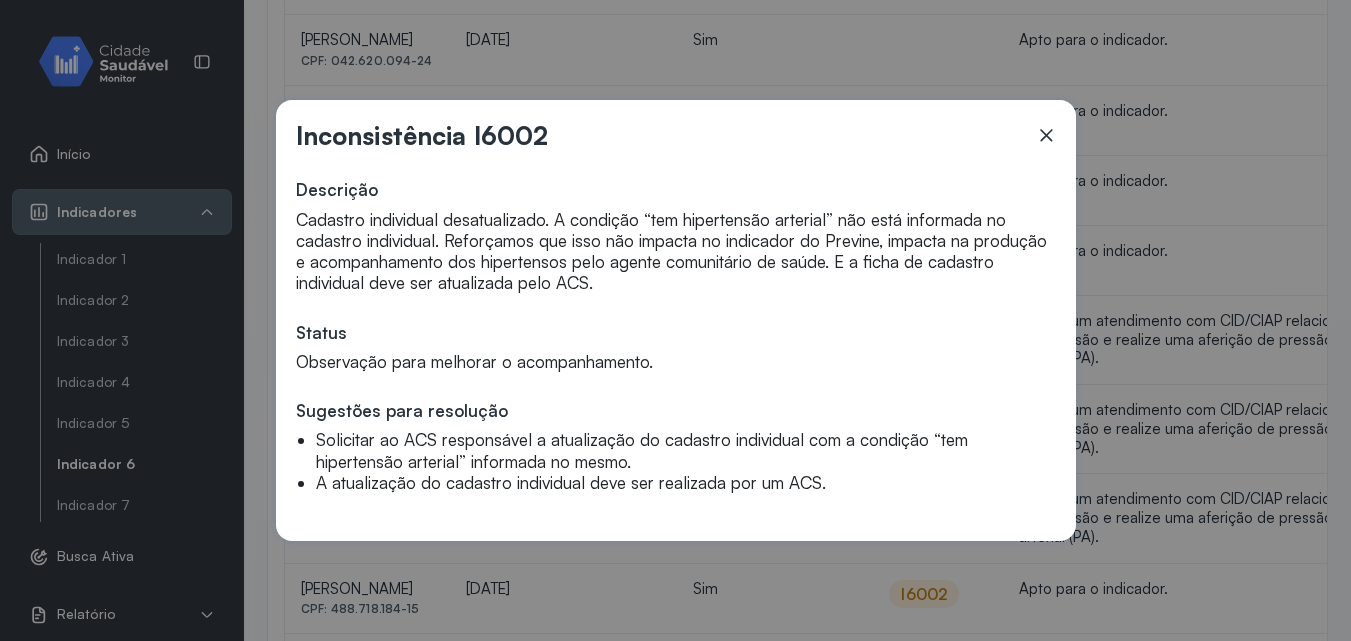 scroll, scrollTop: 73, scrollLeft: 0, axis: vertical 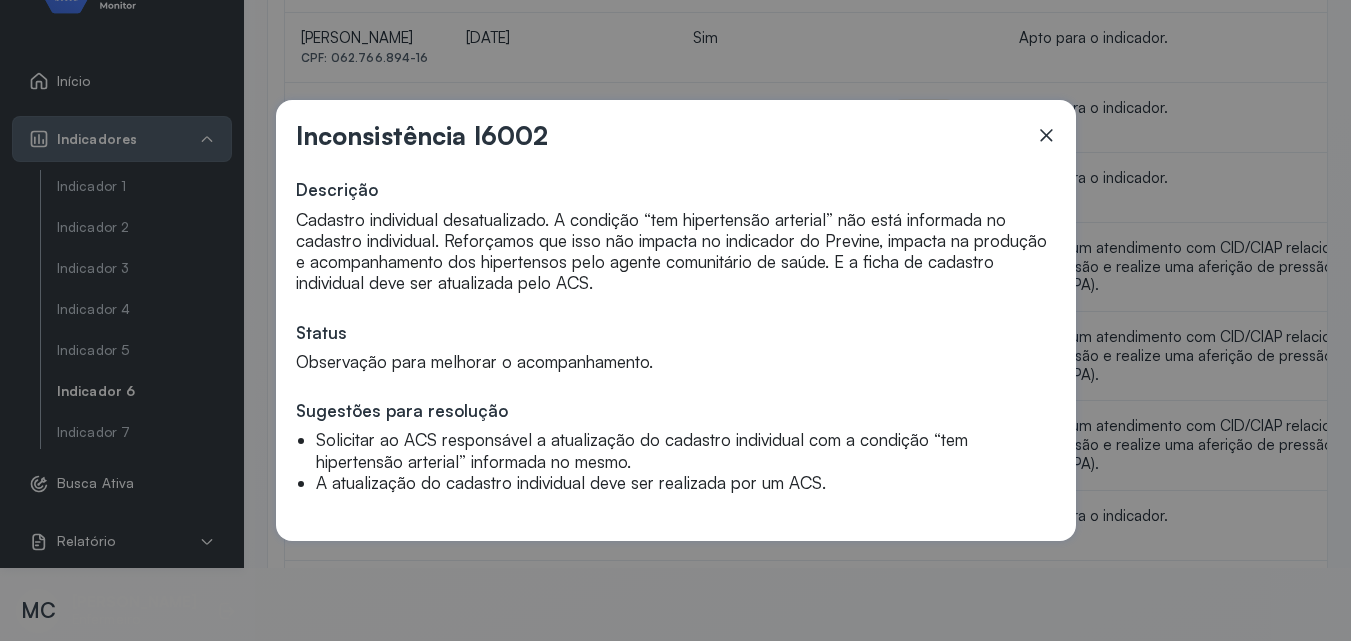 click at bounding box center (1046, 135) 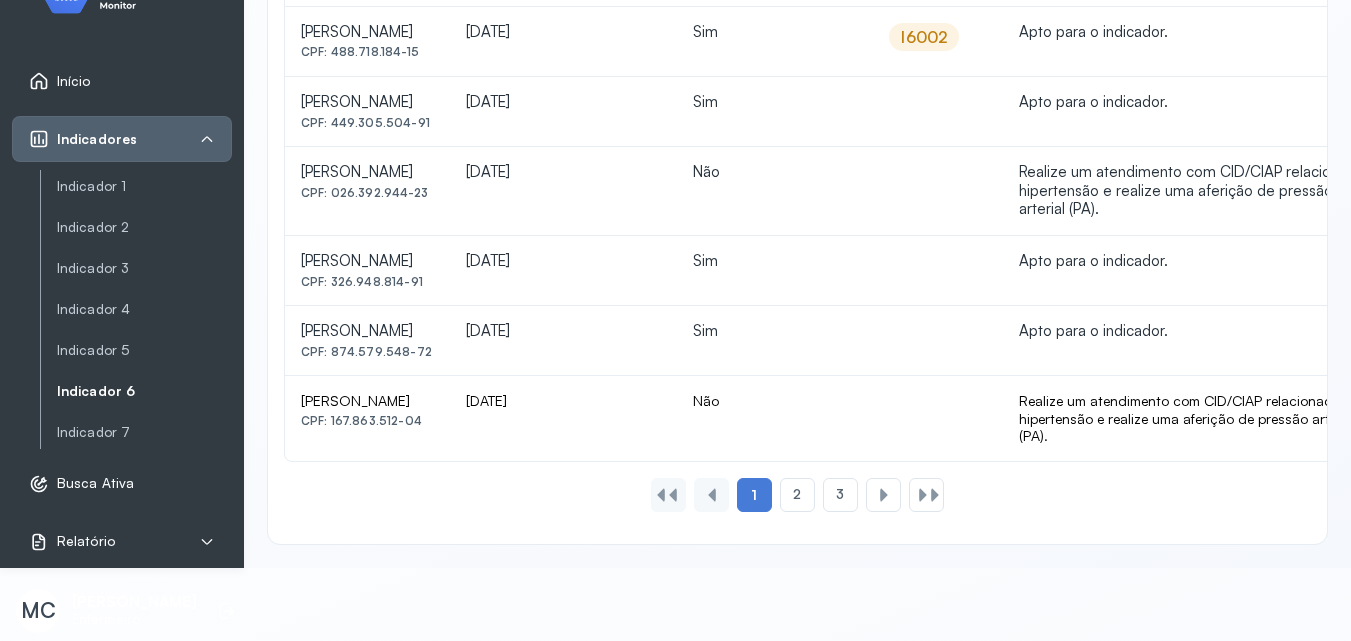 scroll, scrollTop: 1645, scrollLeft: 0, axis: vertical 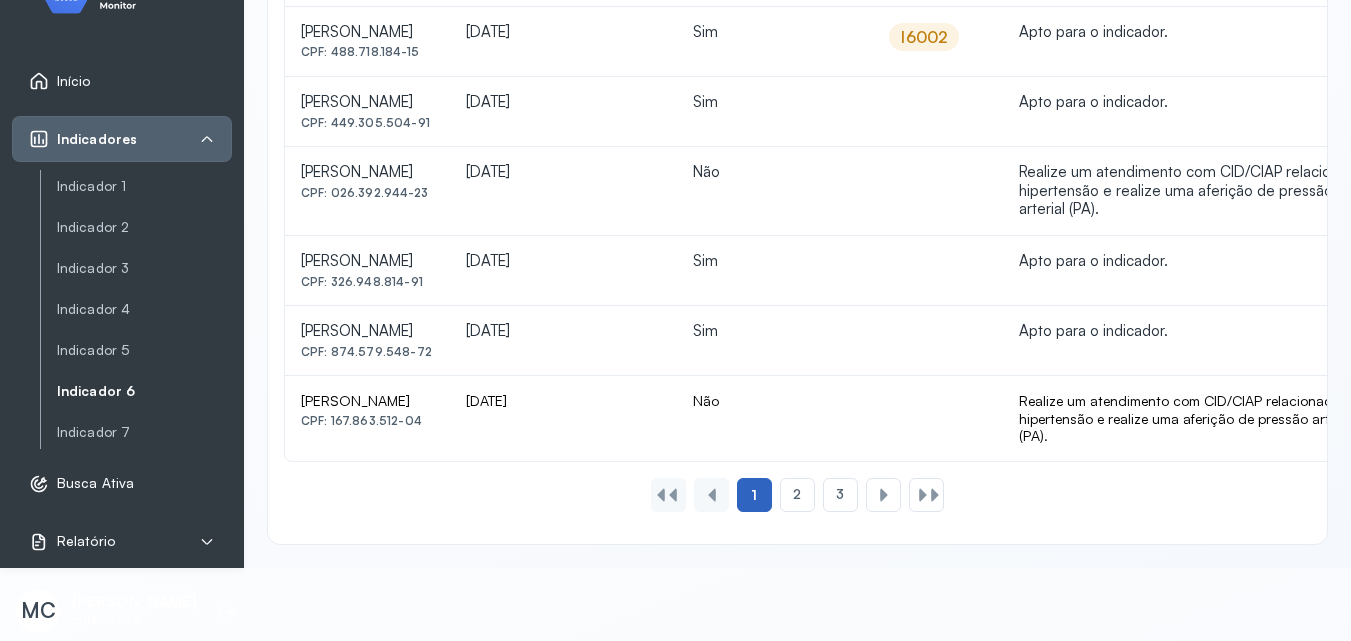click on "1" at bounding box center [754, 495] 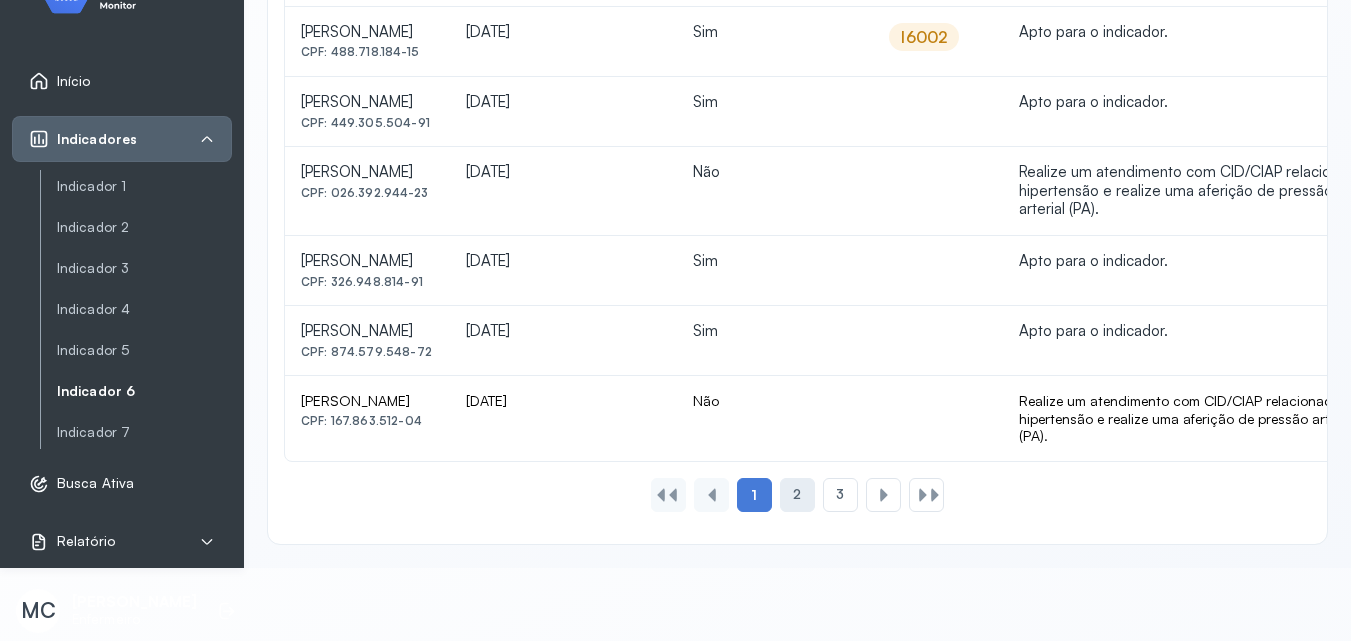 click on "2" at bounding box center (797, 494) 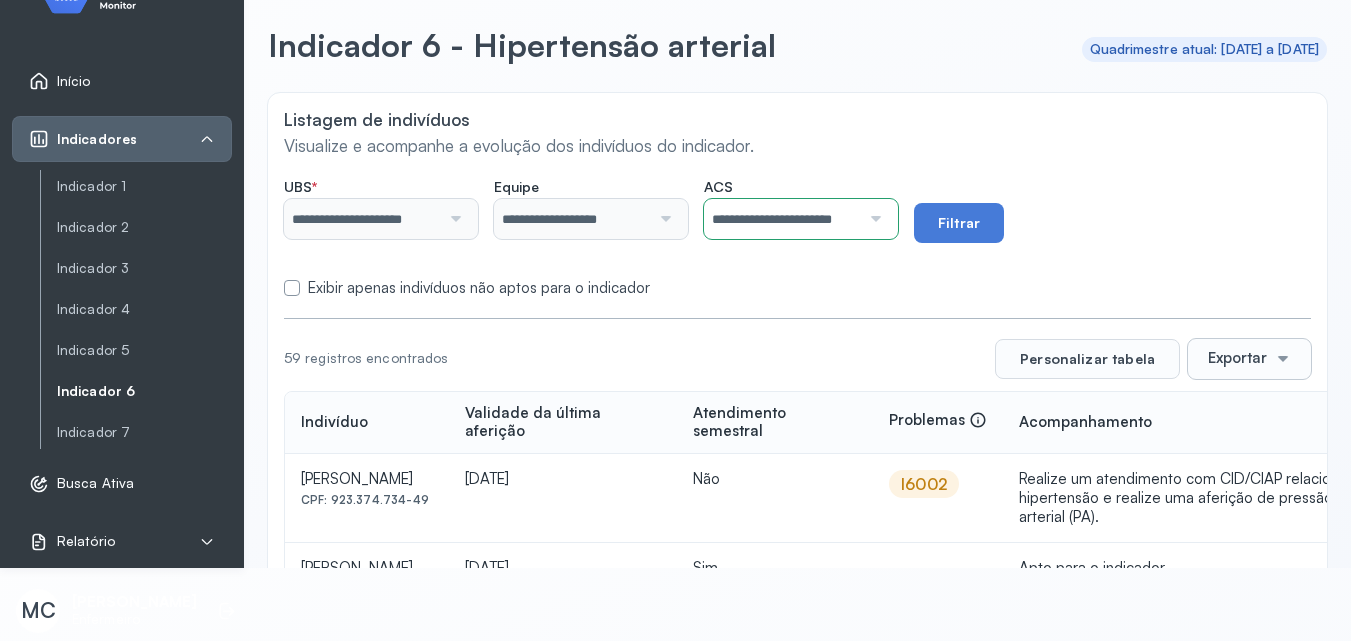 scroll, scrollTop: 0, scrollLeft: 0, axis: both 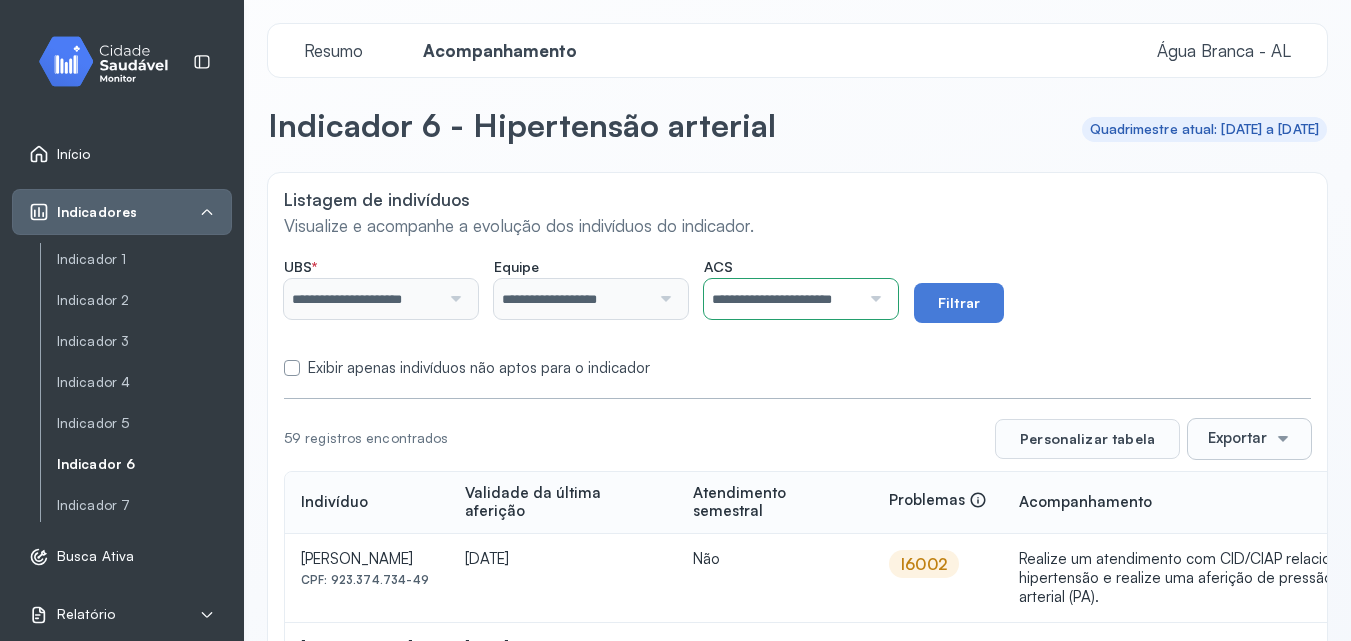 click on "Resumo" at bounding box center (333, 50) 